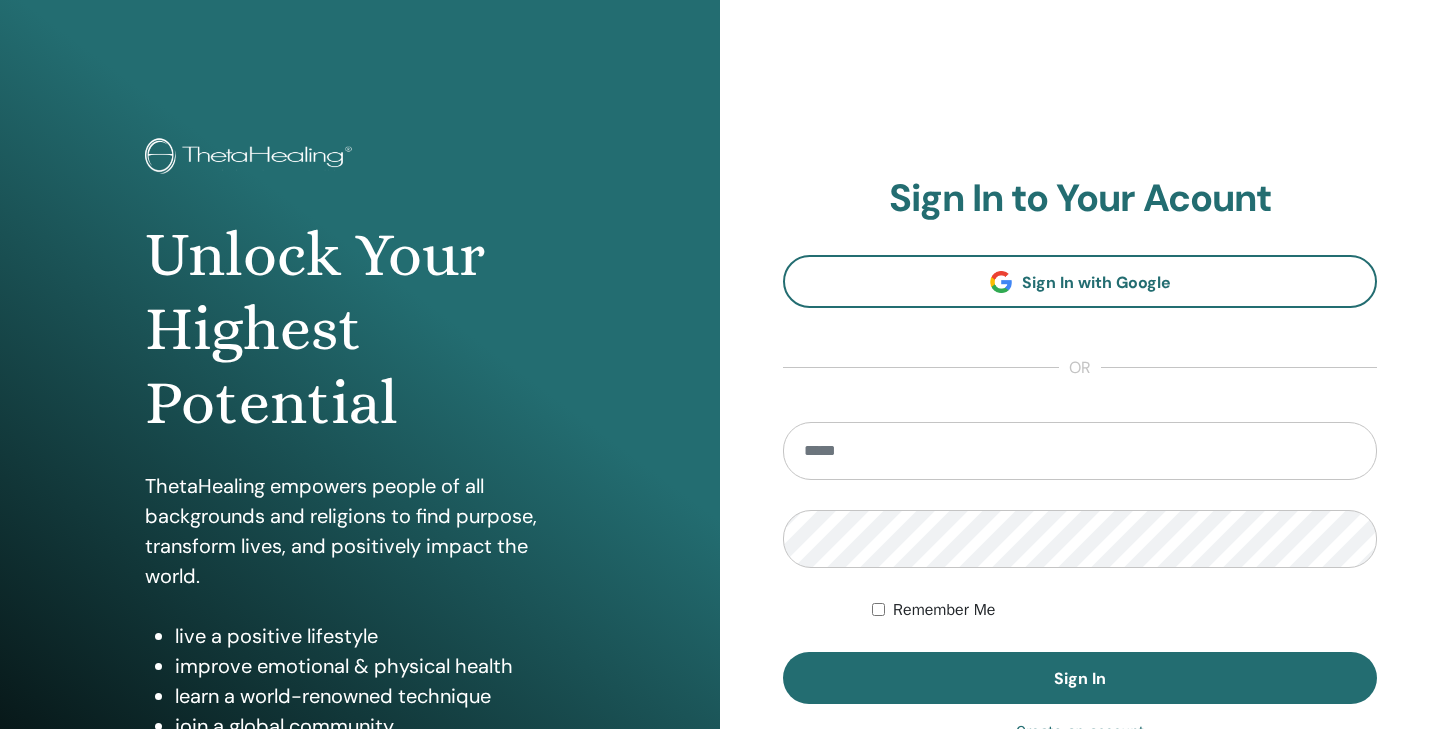 scroll, scrollTop: 0, scrollLeft: 0, axis: both 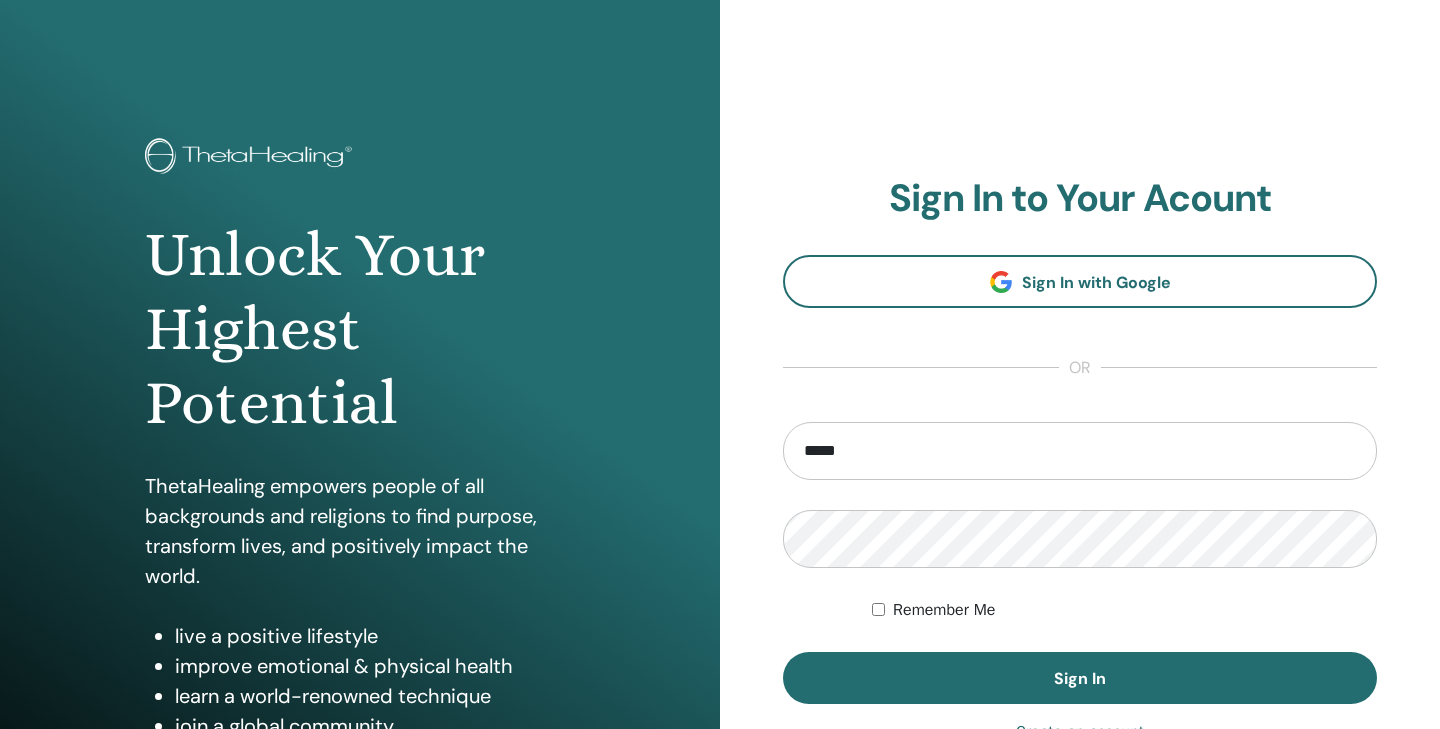 type on "**********" 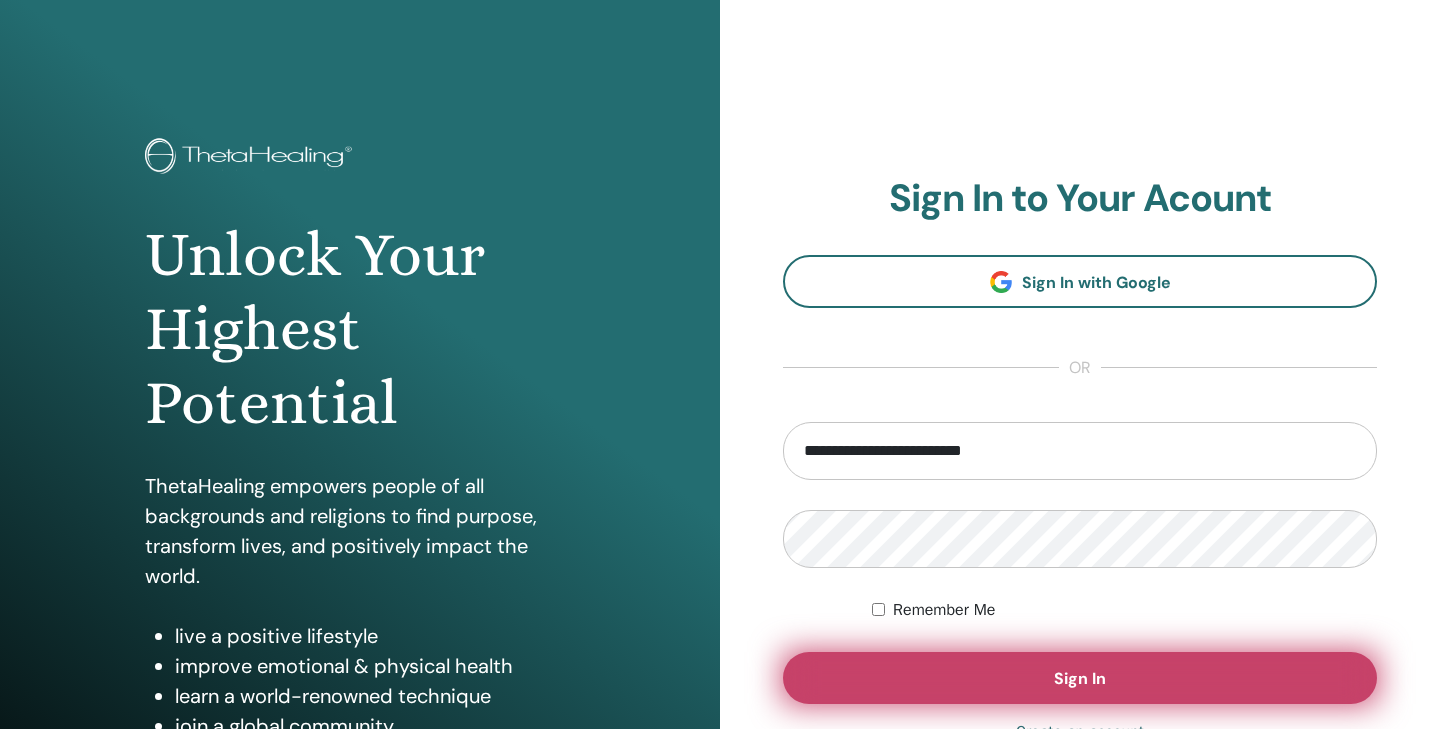 click on "Sign In" at bounding box center [1080, 678] 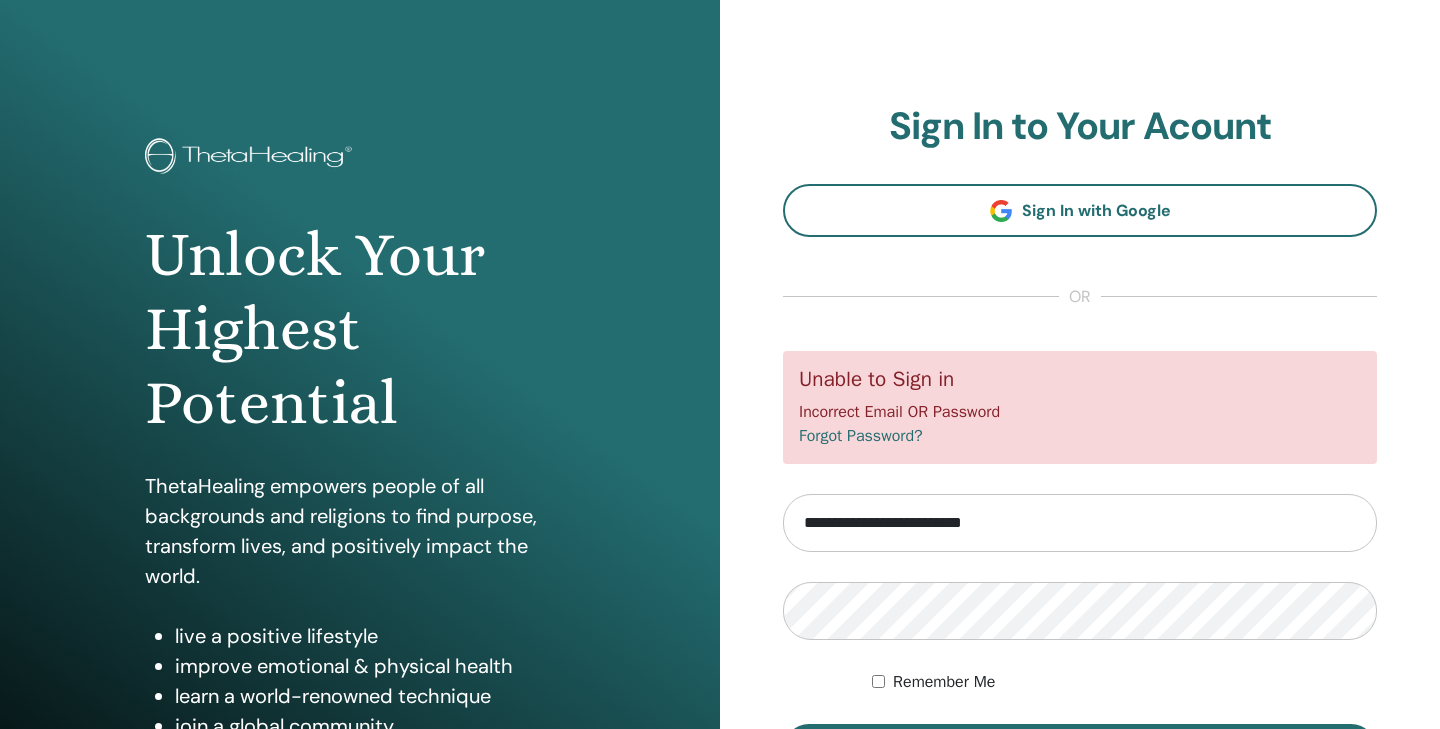 scroll, scrollTop: 0, scrollLeft: 0, axis: both 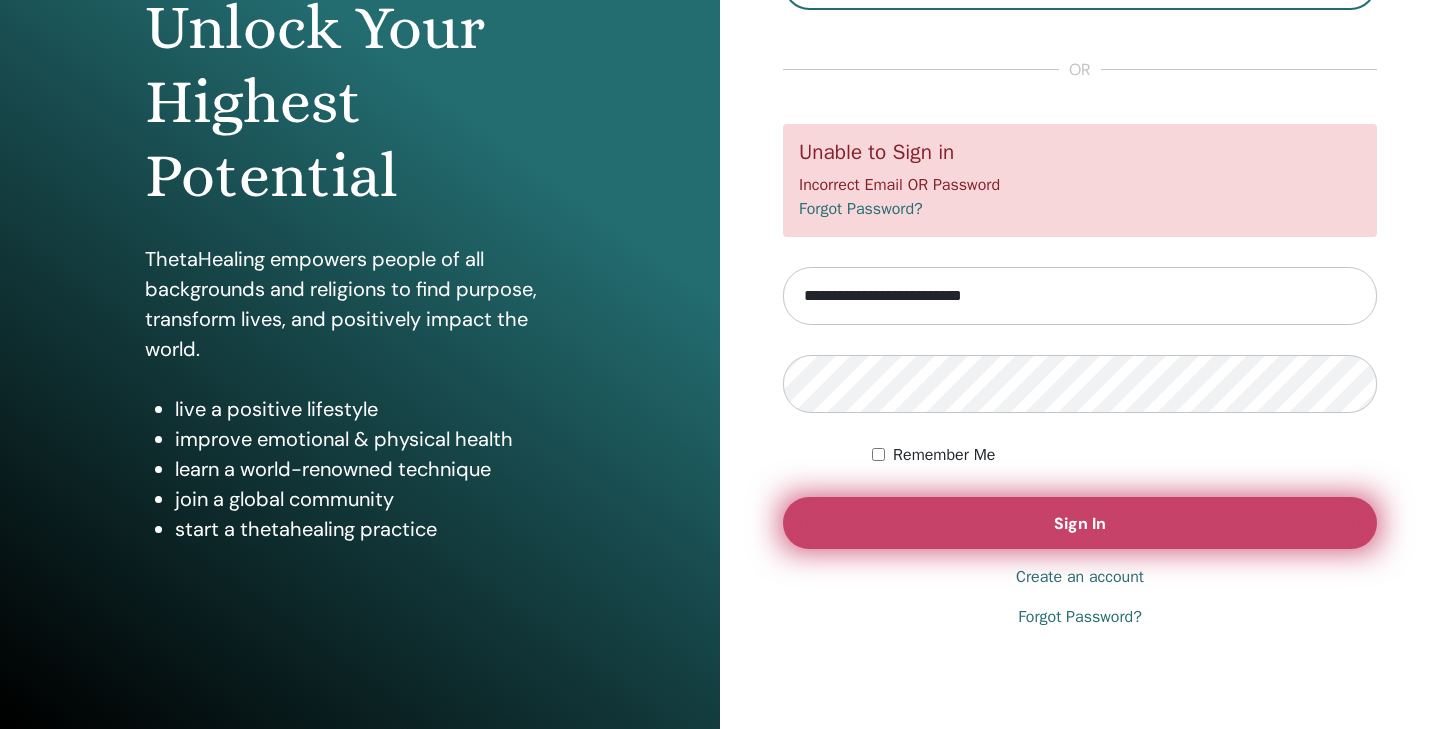 click on "Sign In" at bounding box center [1080, 523] 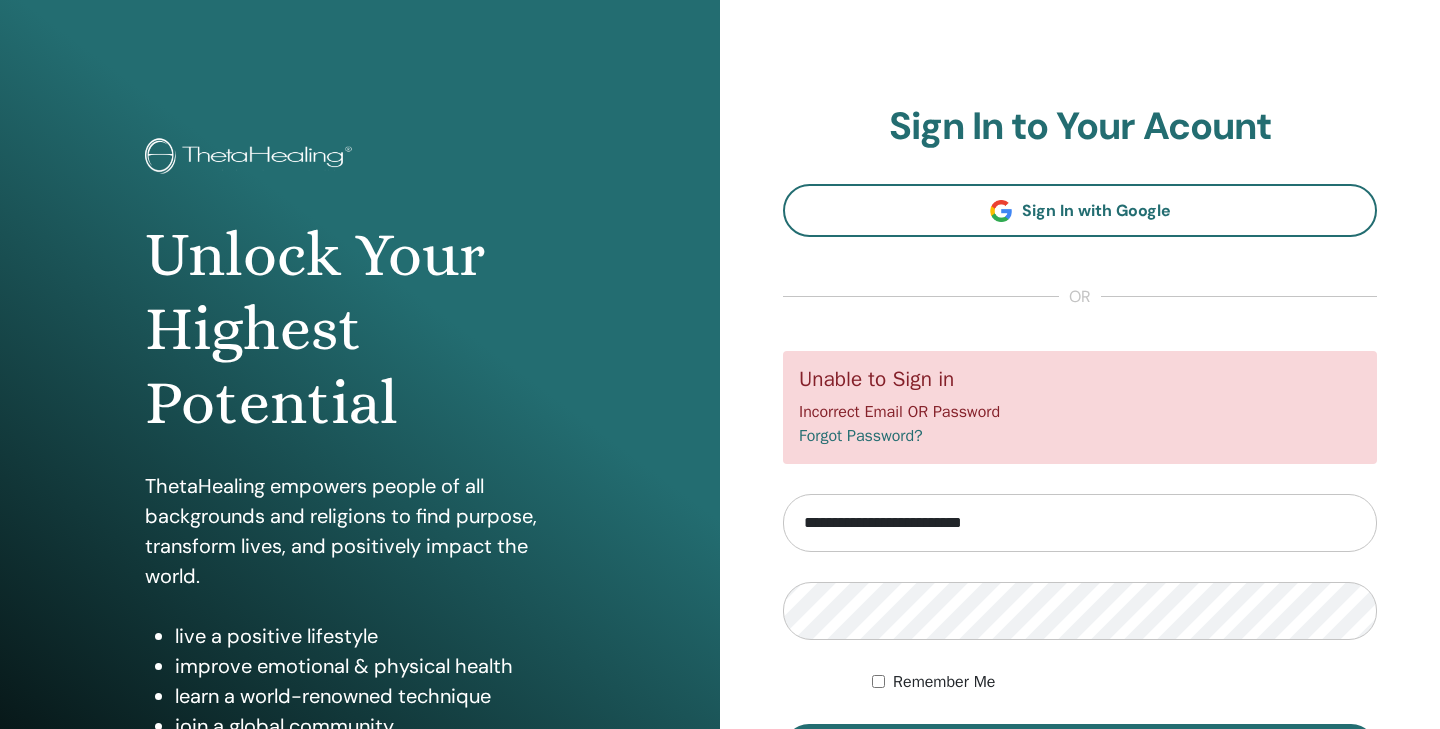 scroll, scrollTop: 0, scrollLeft: 0, axis: both 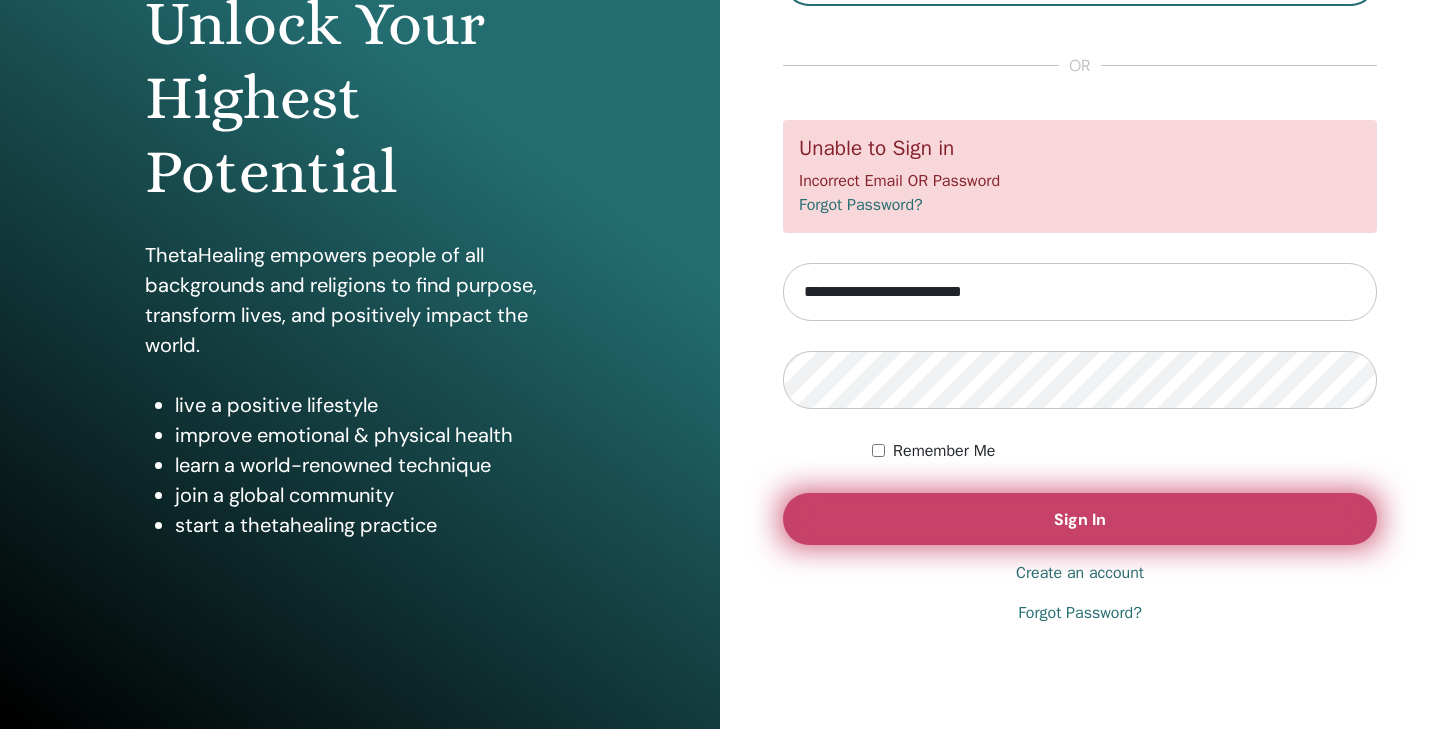 click on "Sign In" at bounding box center [1080, 519] 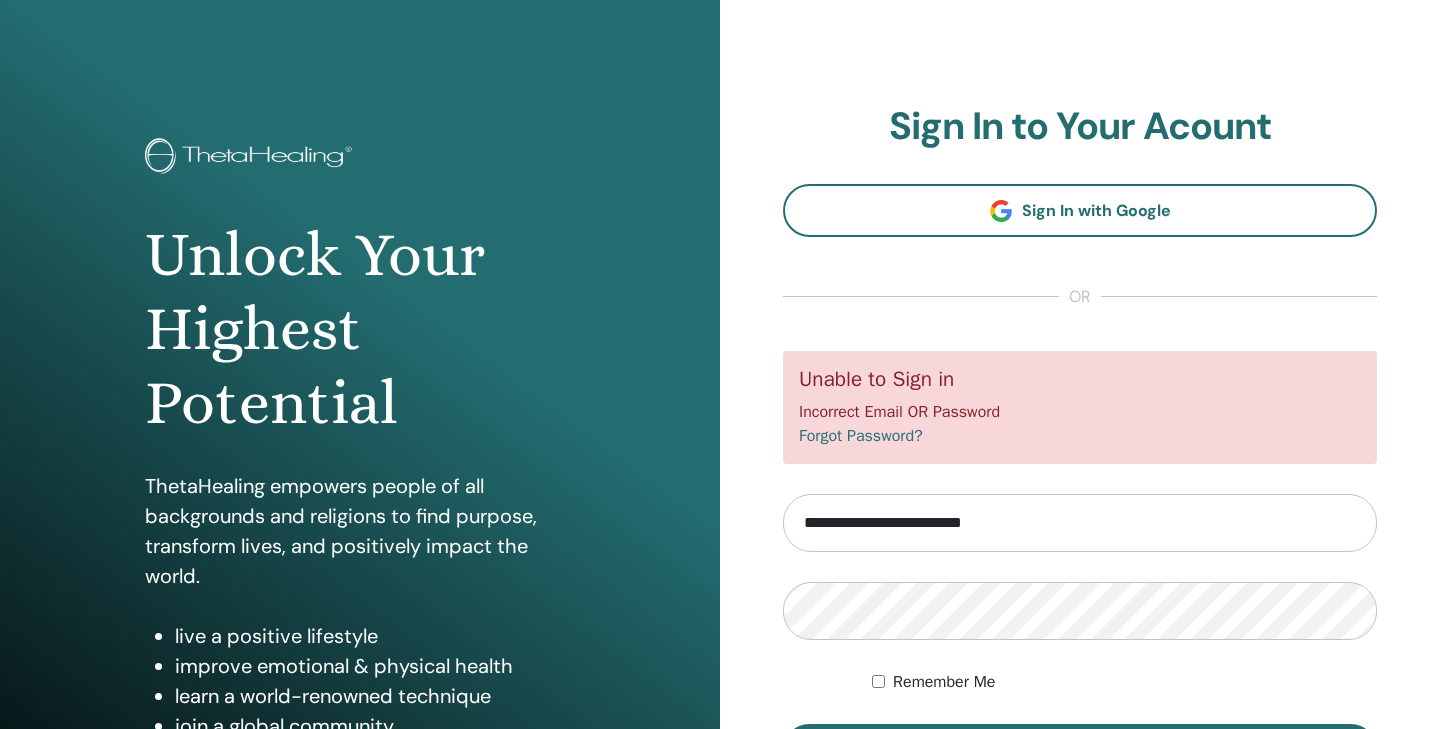 scroll, scrollTop: 0, scrollLeft: 0, axis: both 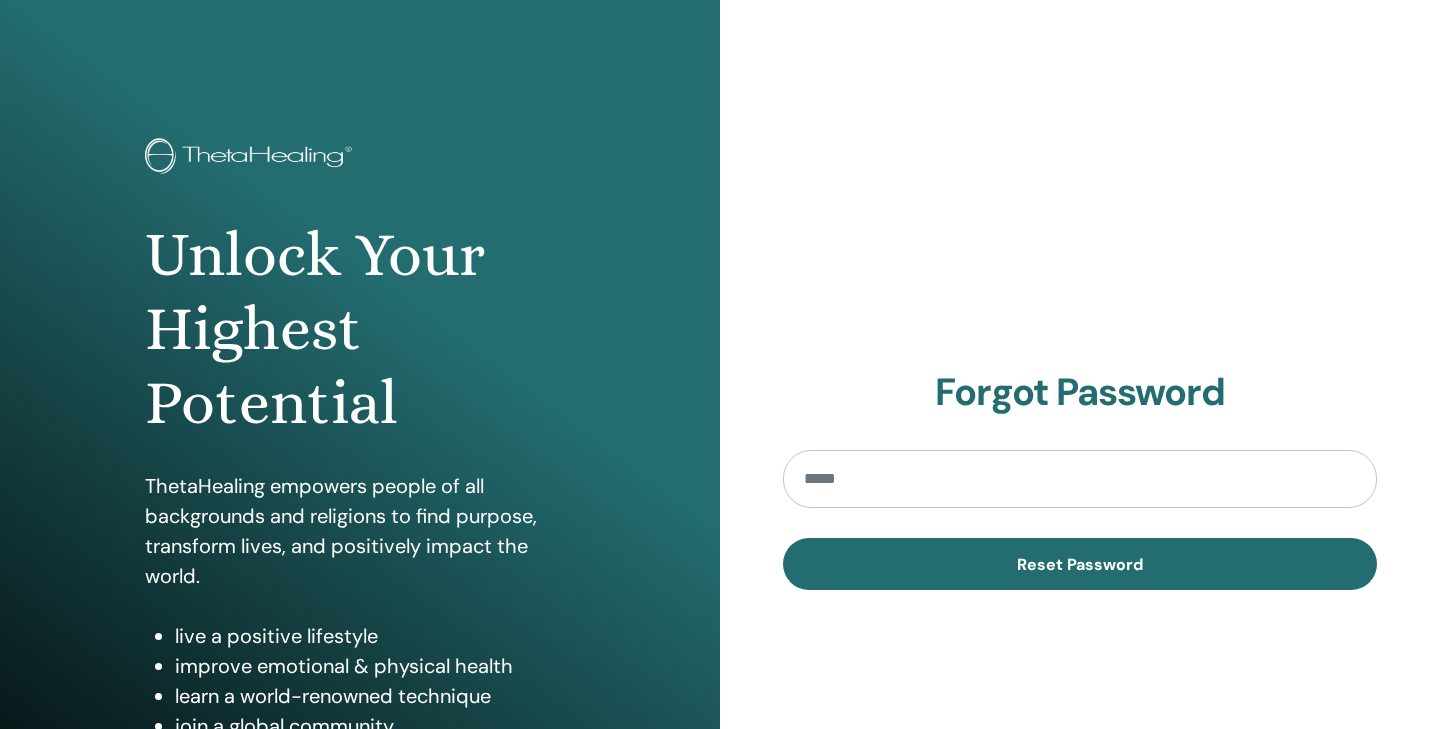 click at bounding box center (1080, 479) 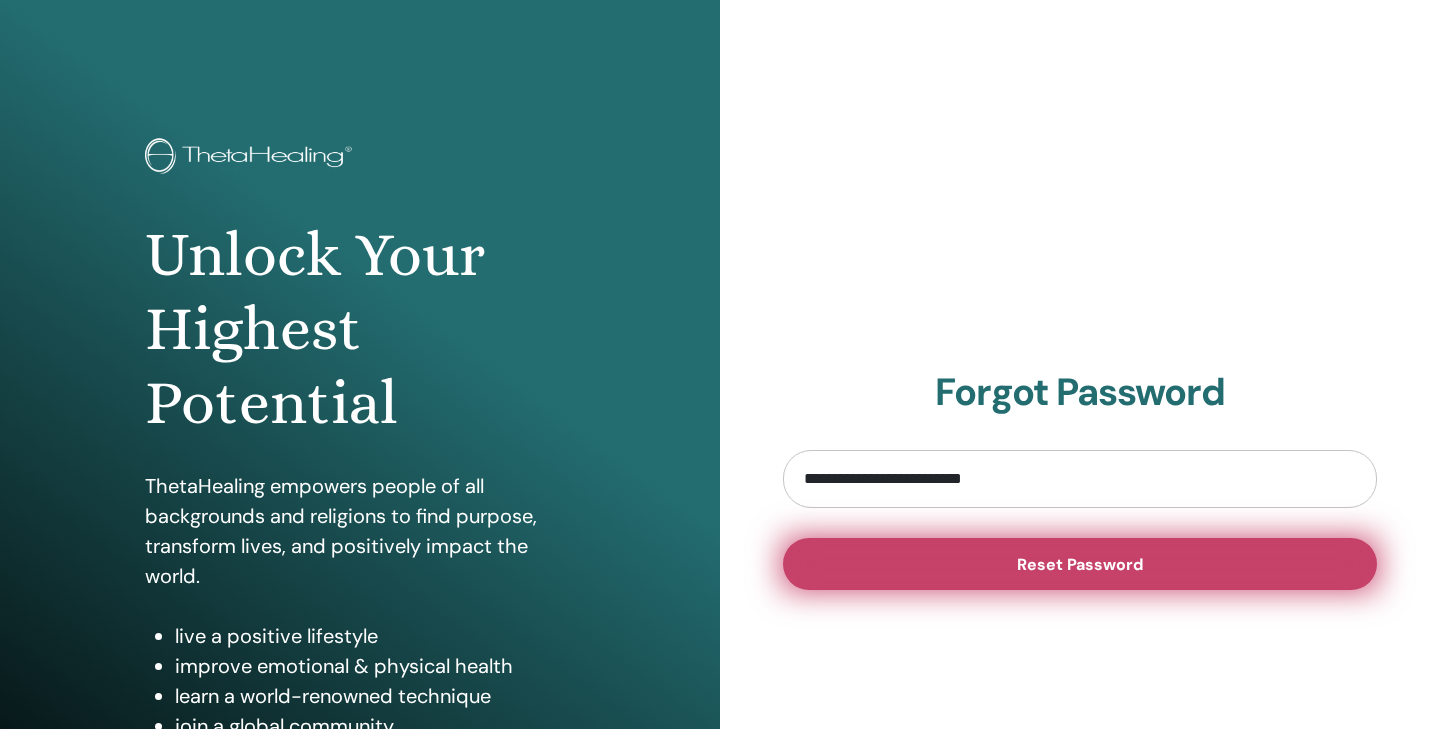 click on "Reset Password" at bounding box center (1080, 564) 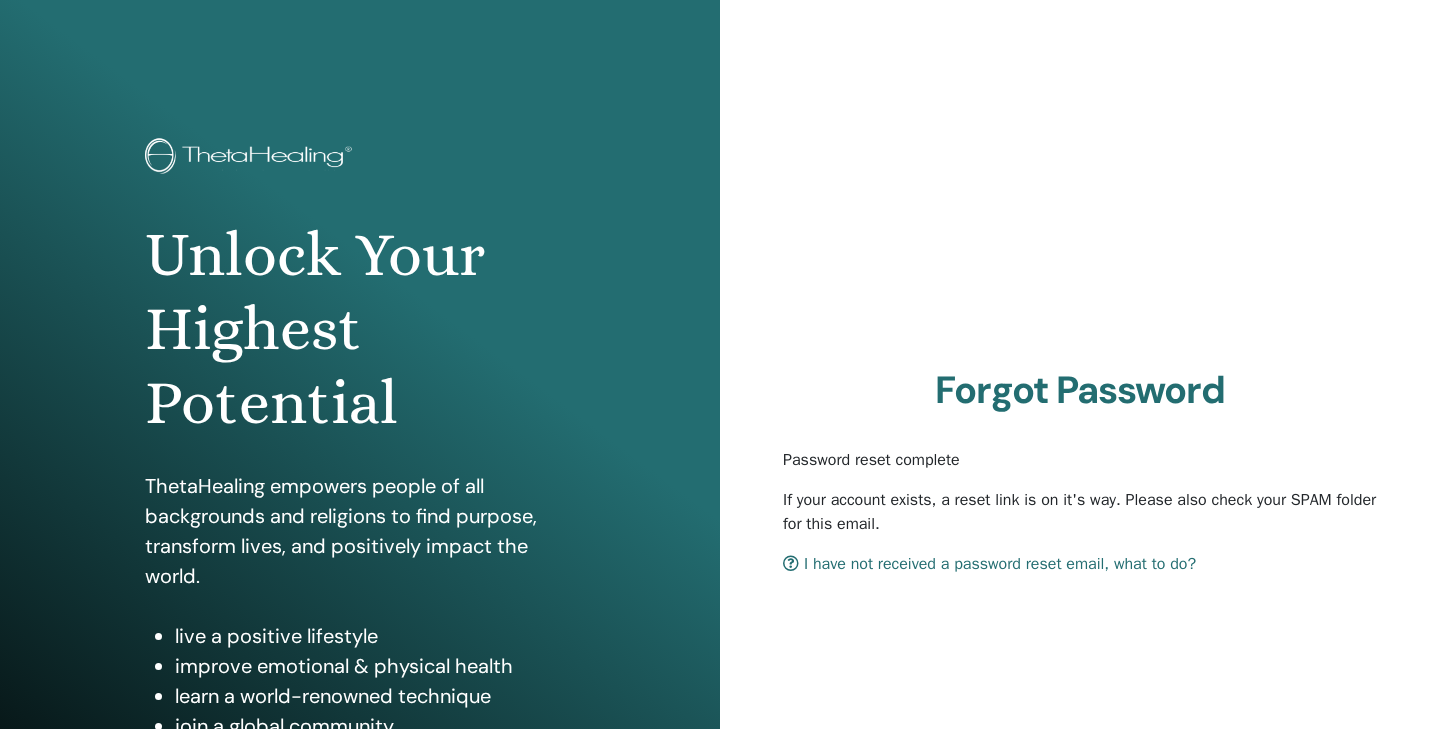 scroll, scrollTop: 0, scrollLeft: 0, axis: both 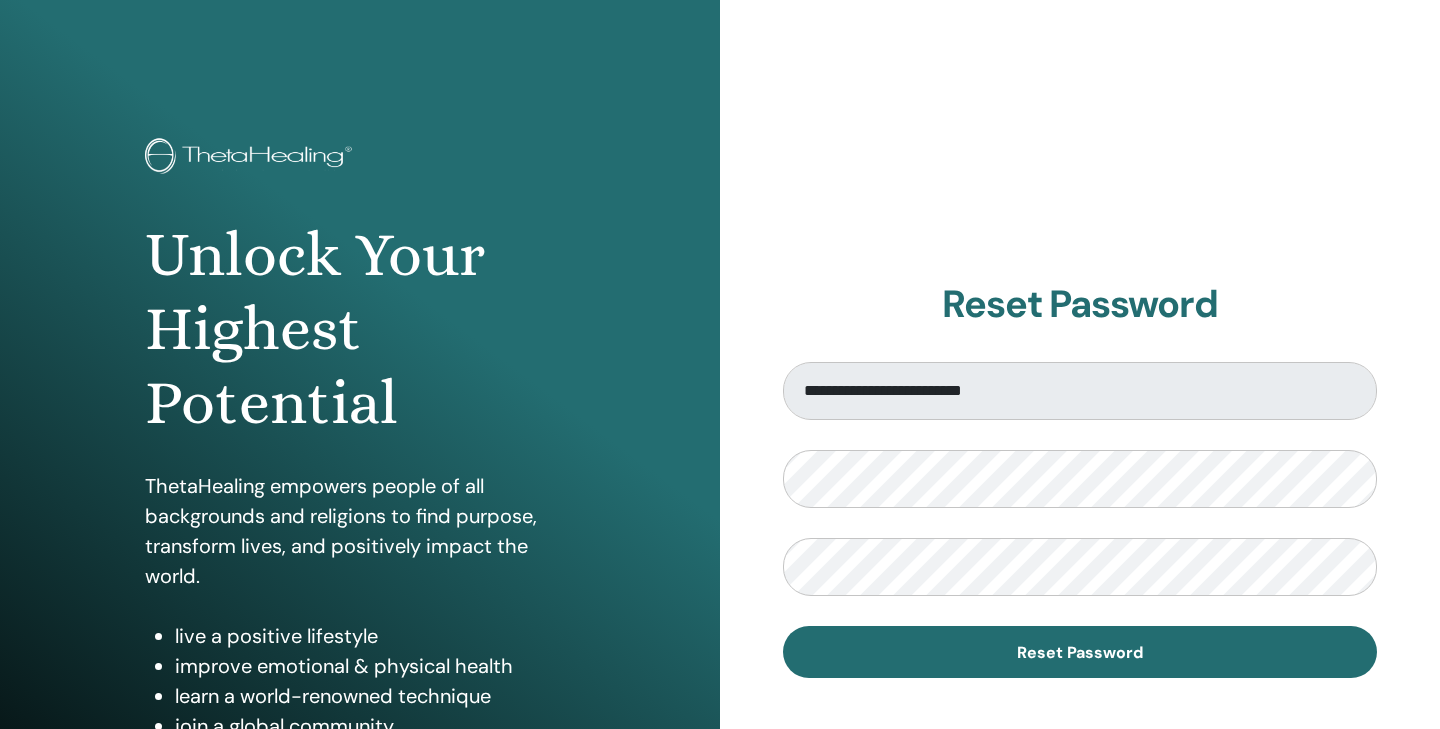 click on "Reset Password" at bounding box center [1080, 652] 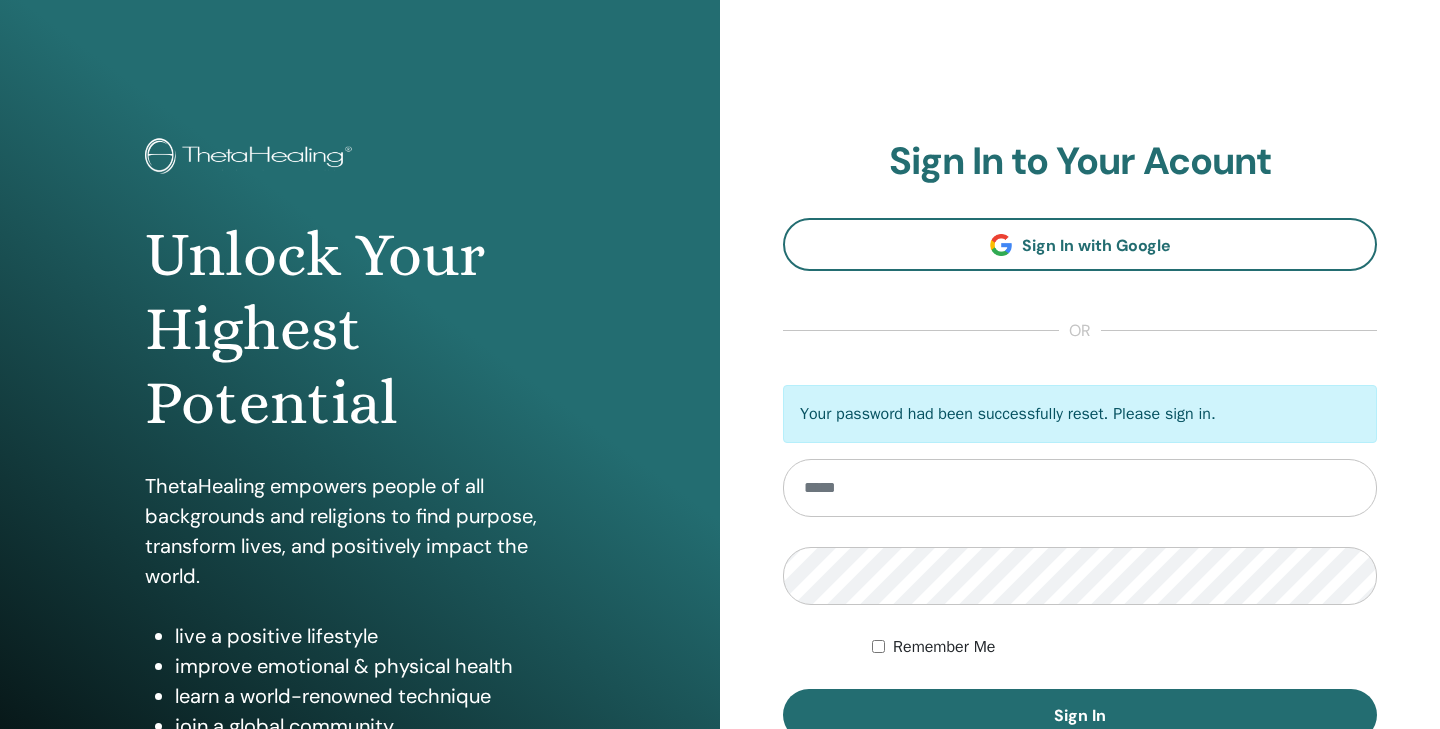 scroll, scrollTop: 0, scrollLeft: 0, axis: both 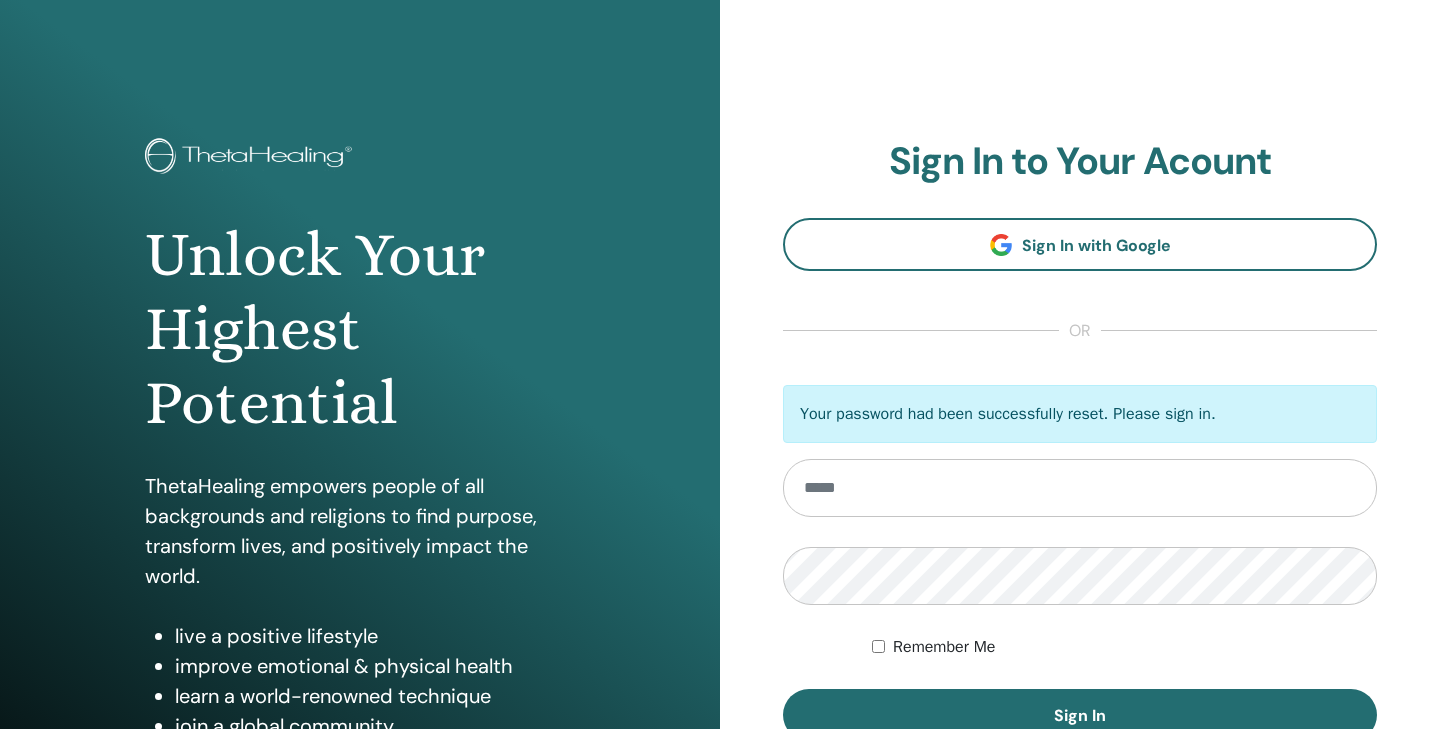 type on "**********" 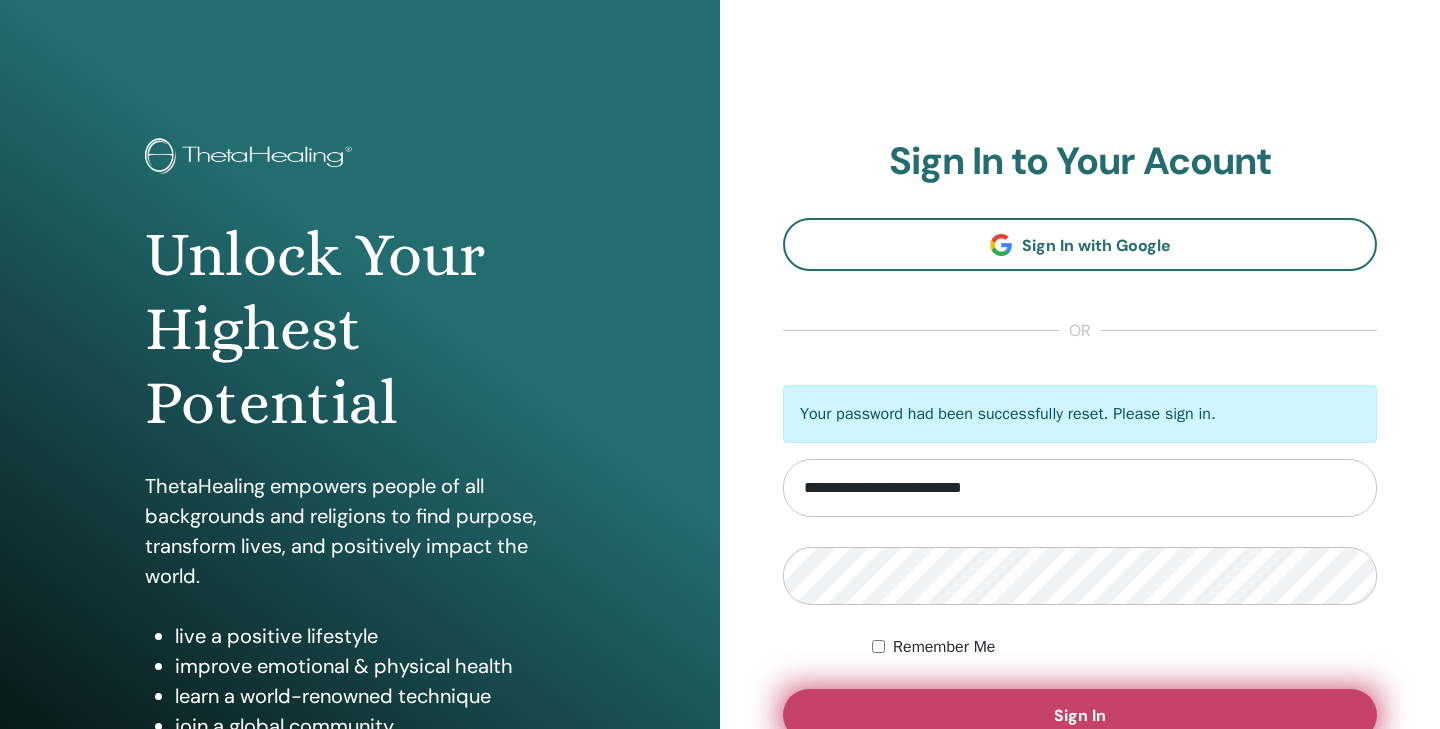click on "Sign In" at bounding box center (1080, 715) 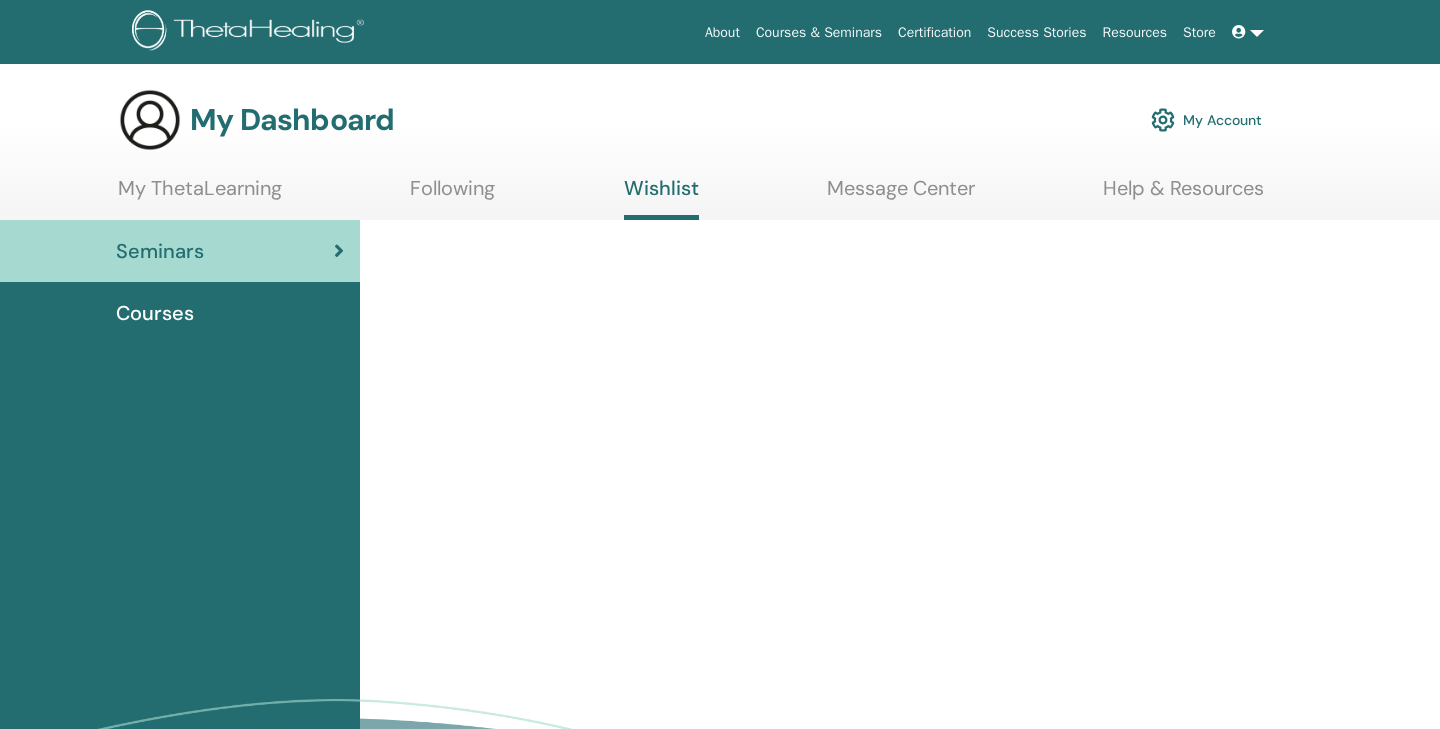 scroll, scrollTop: 0, scrollLeft: 0, axis: both 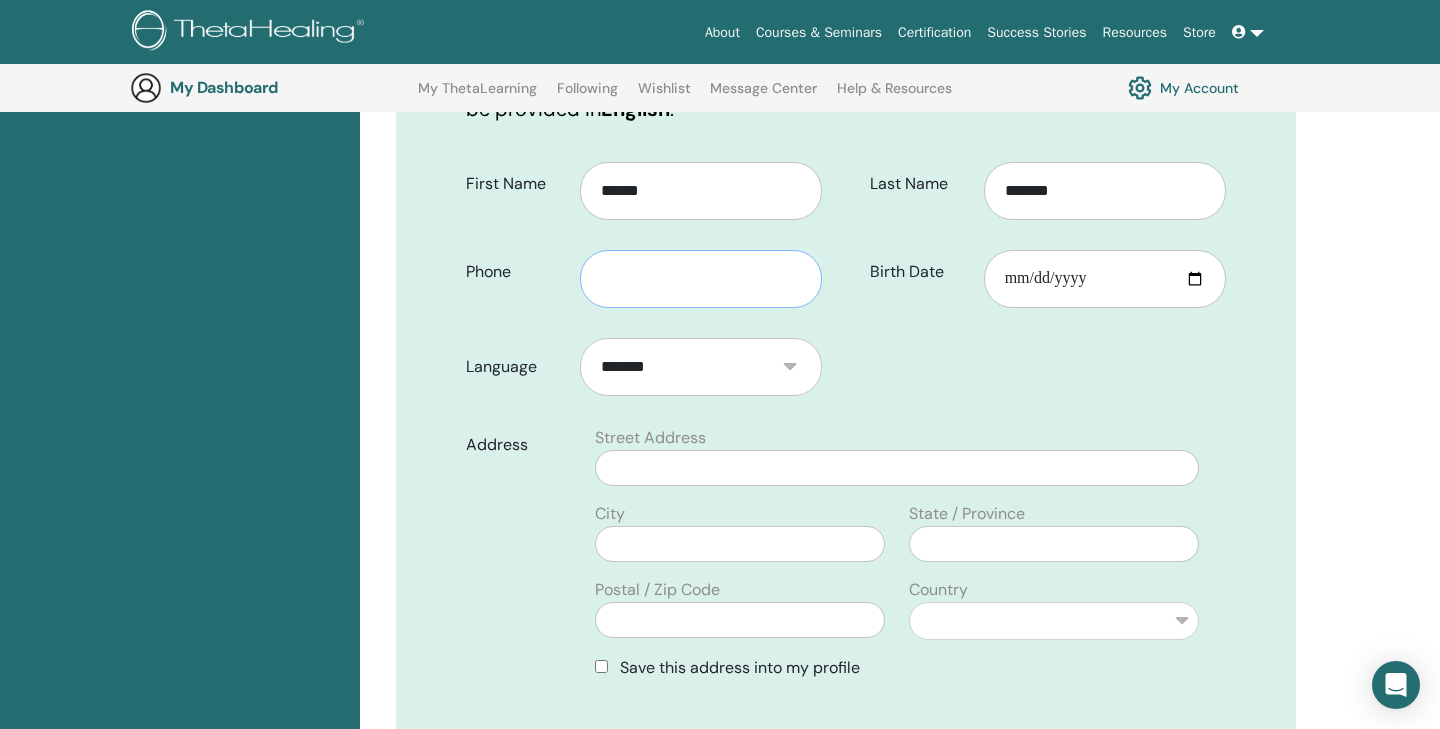 click at bounding box center (701, 279) 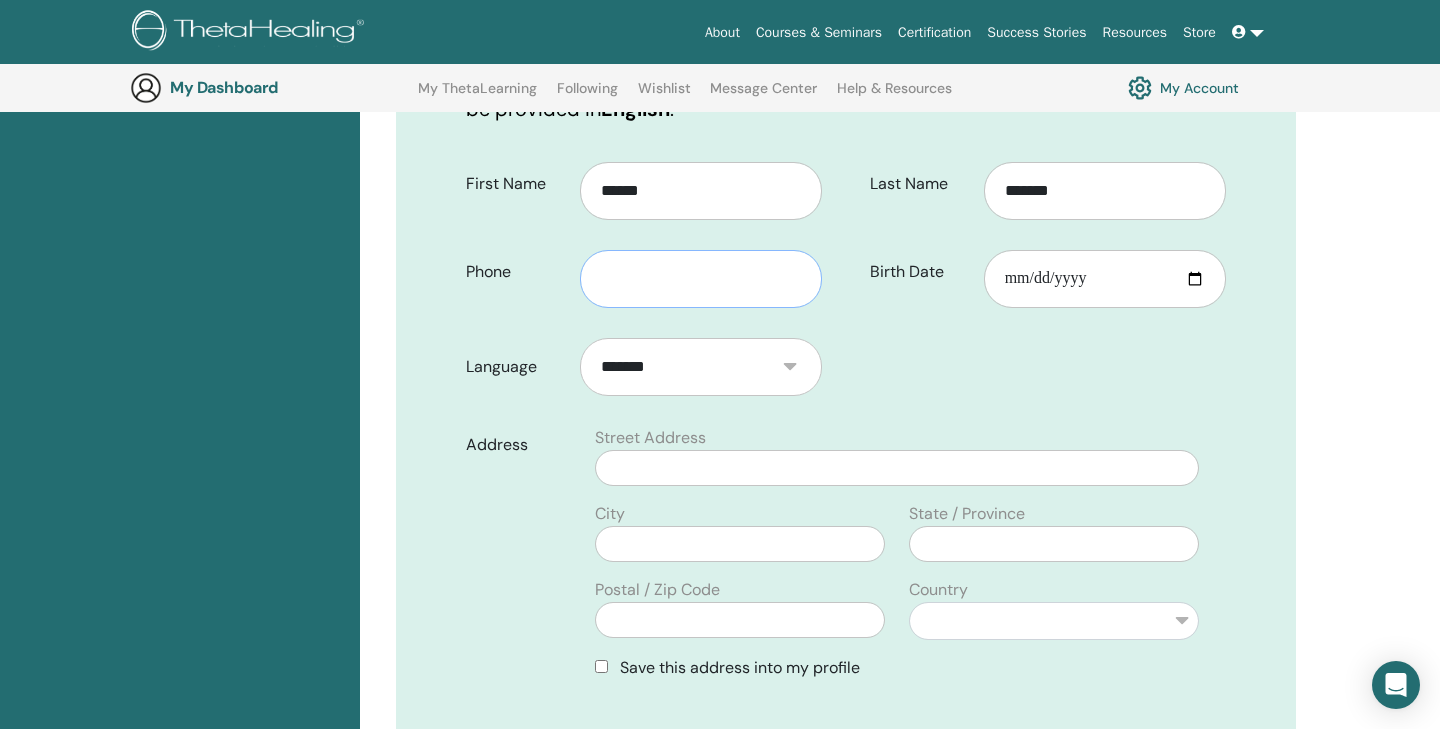 type on "**********" 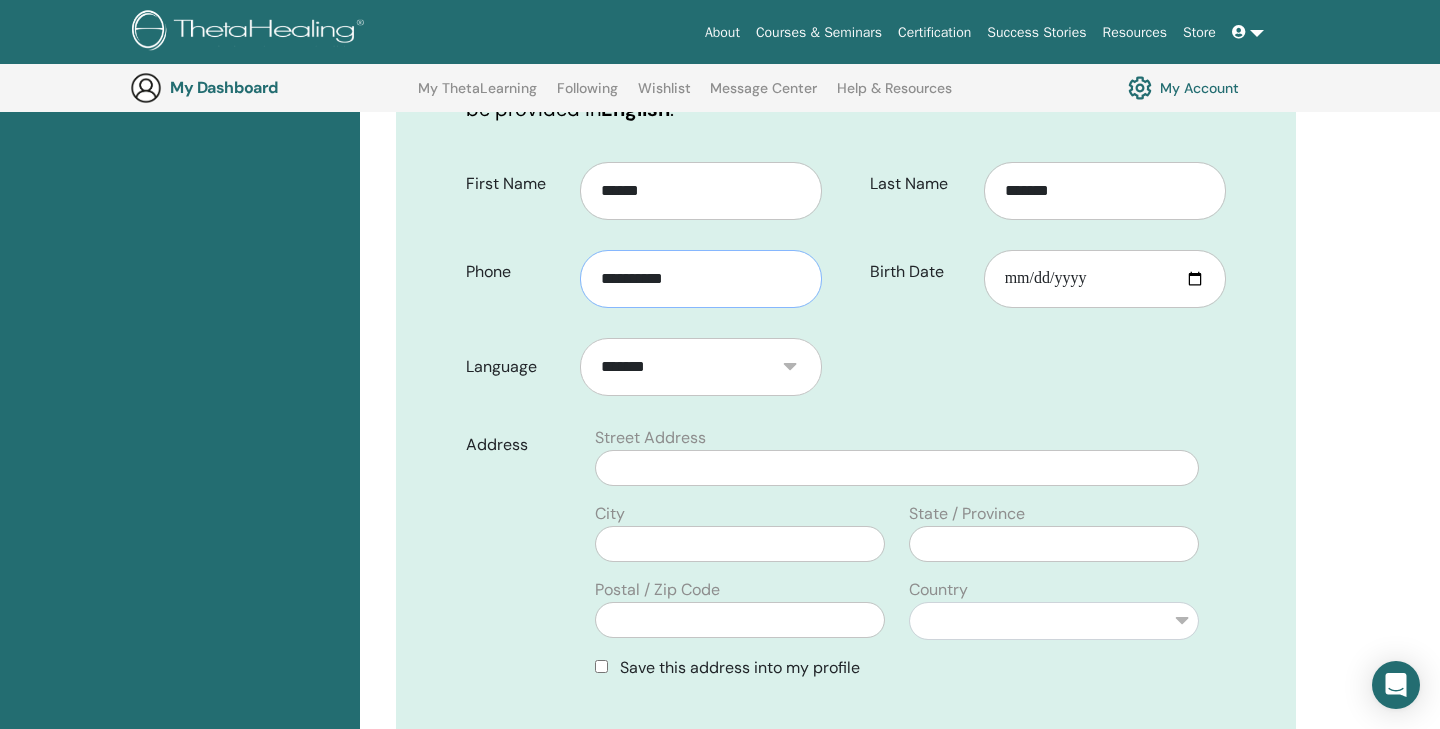 type on "**********" 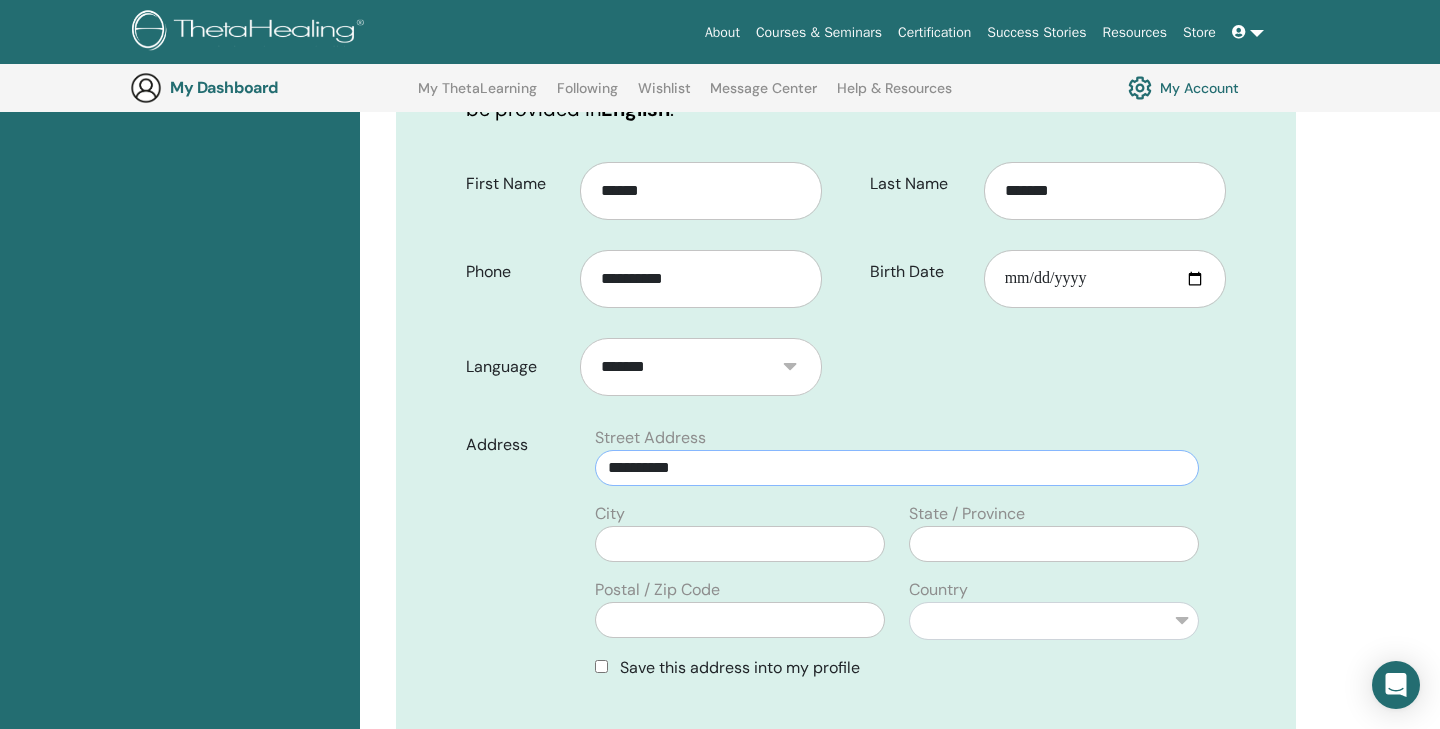 type on "********" 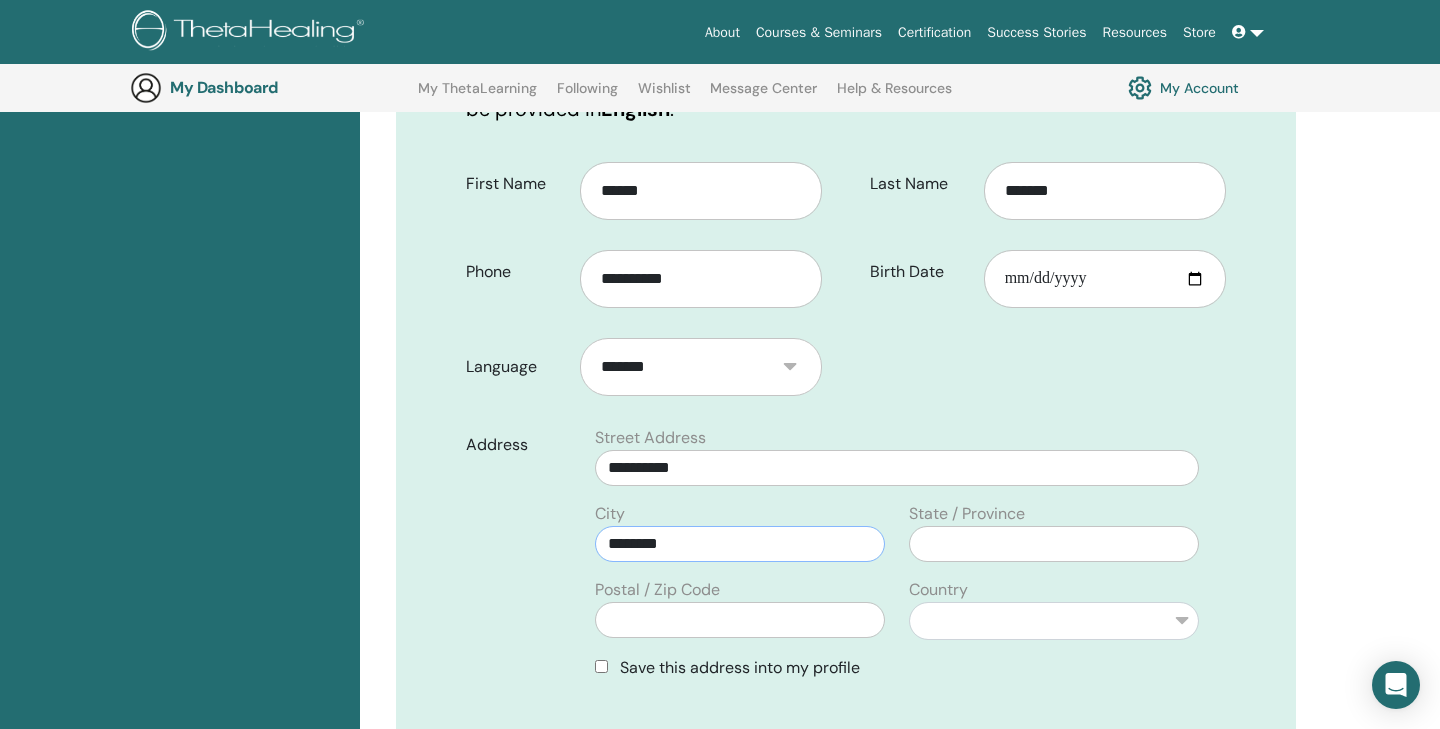 type on "******" 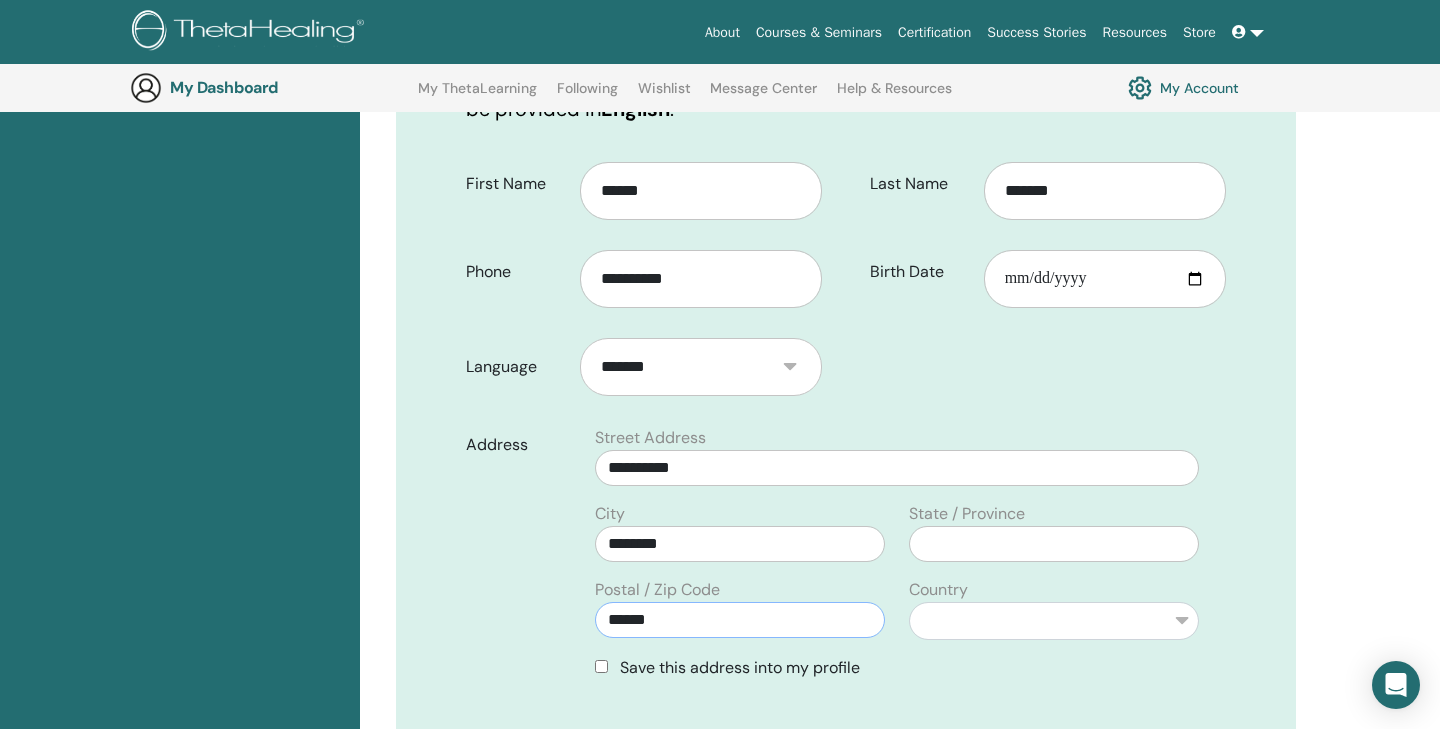 type on "*********" 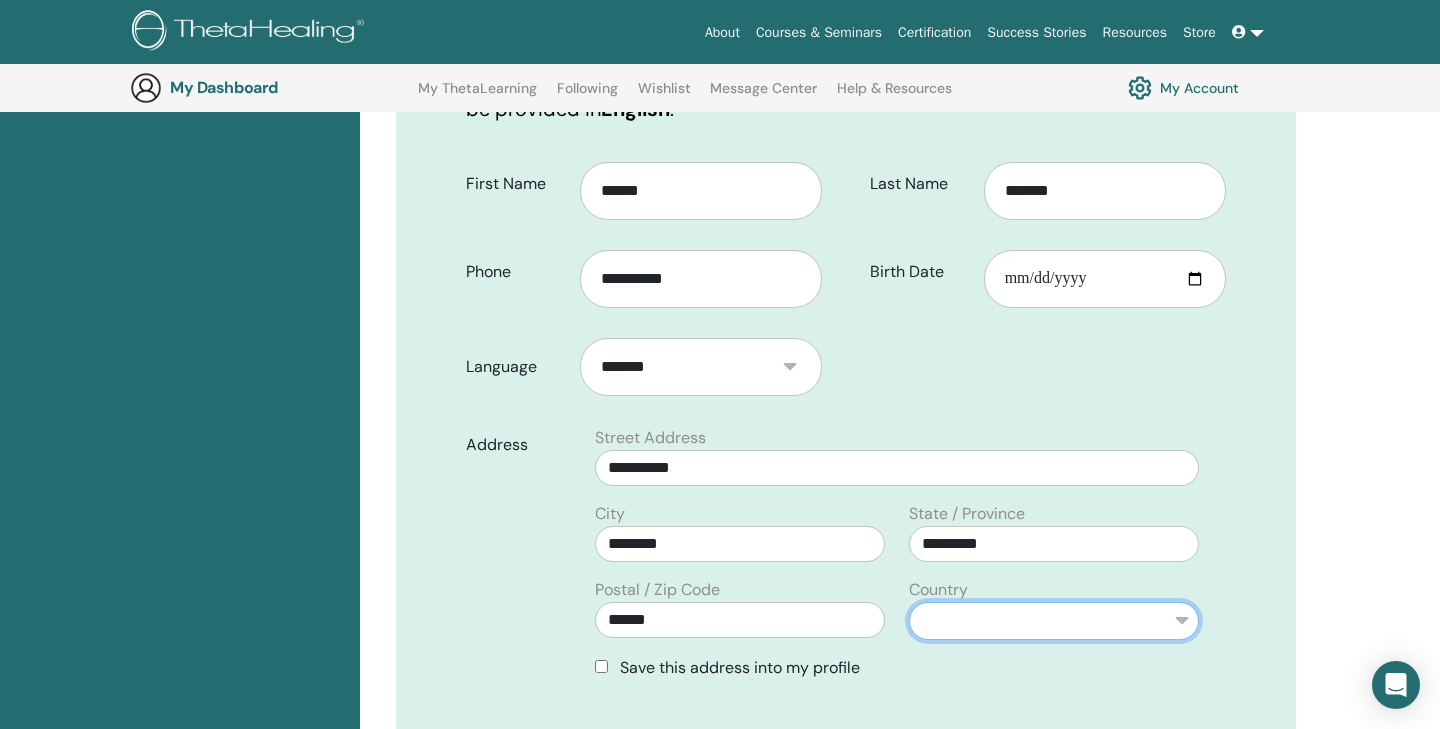 select on "***" 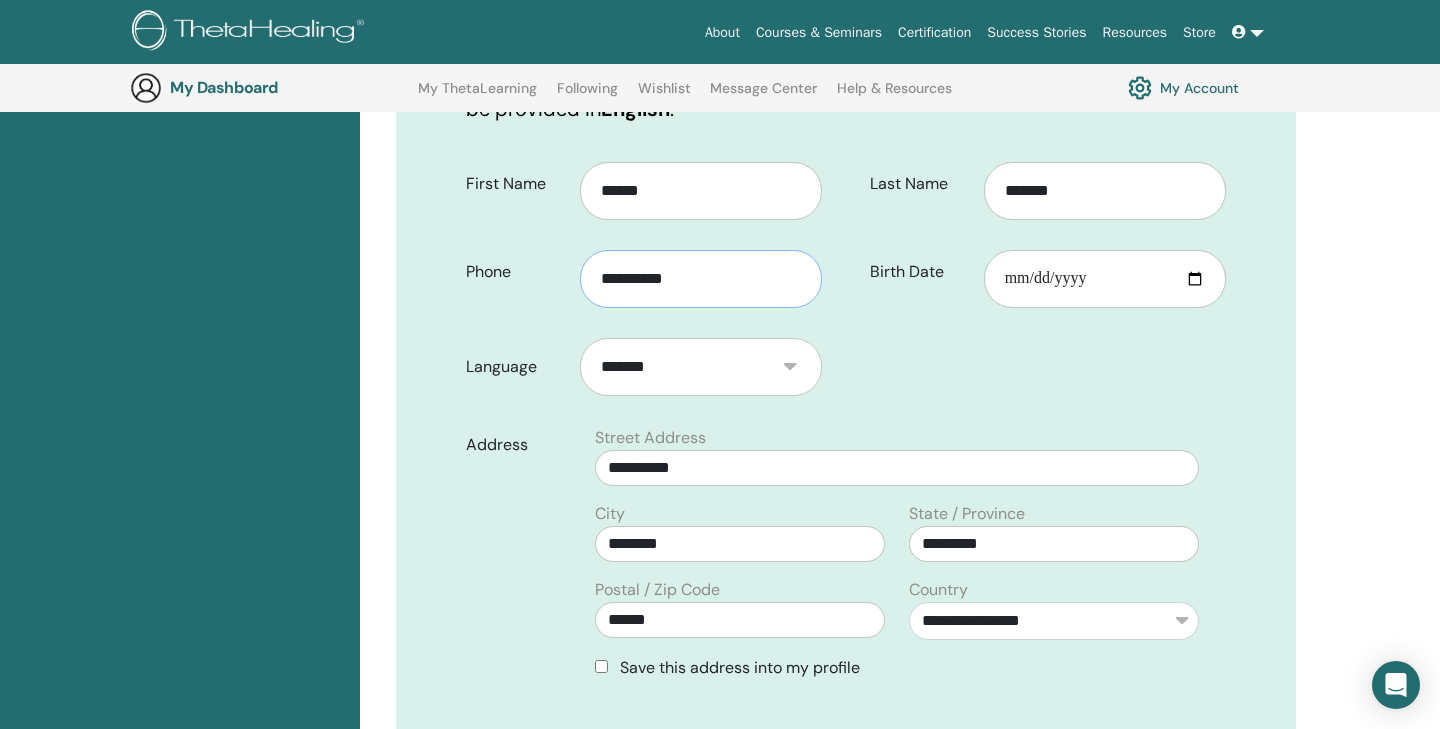 click on "**********" at bounding box center (701, 279) 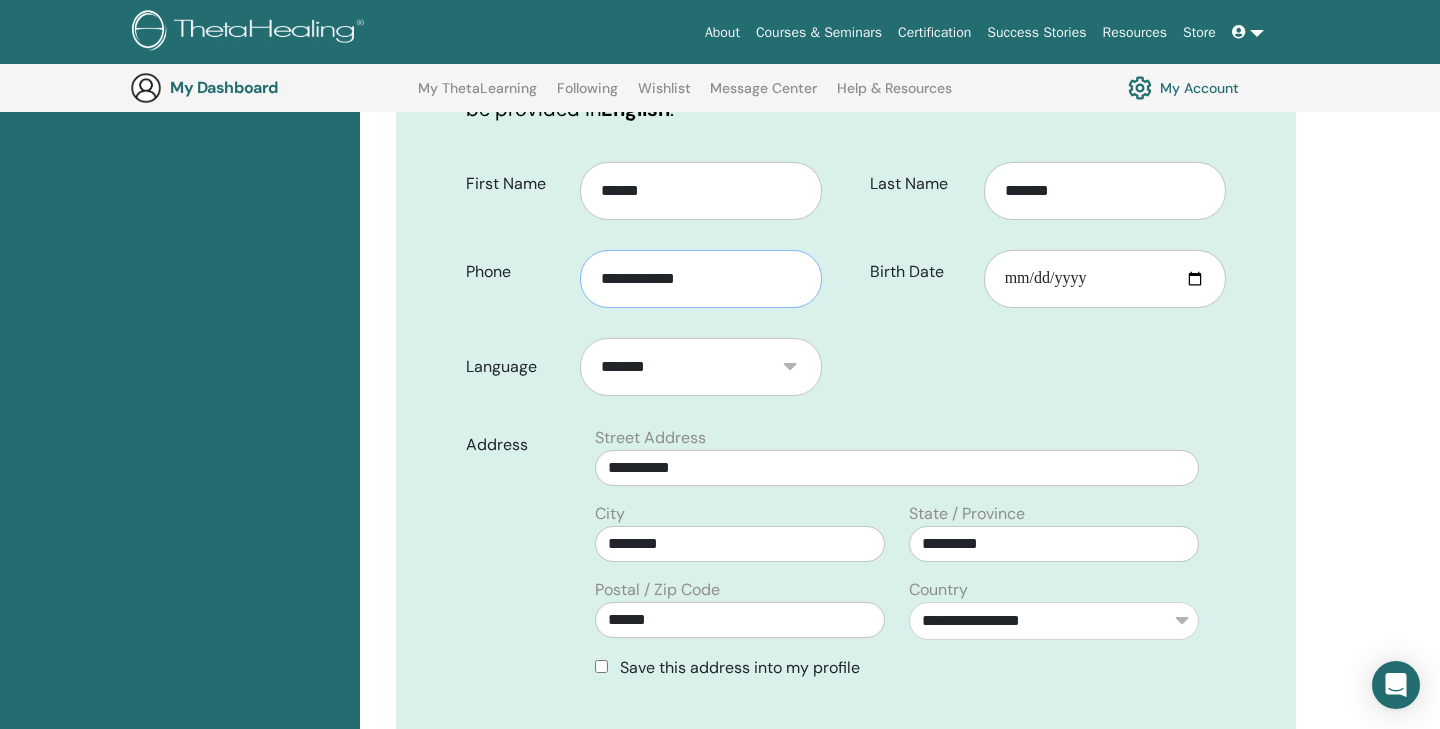 type on "**********" 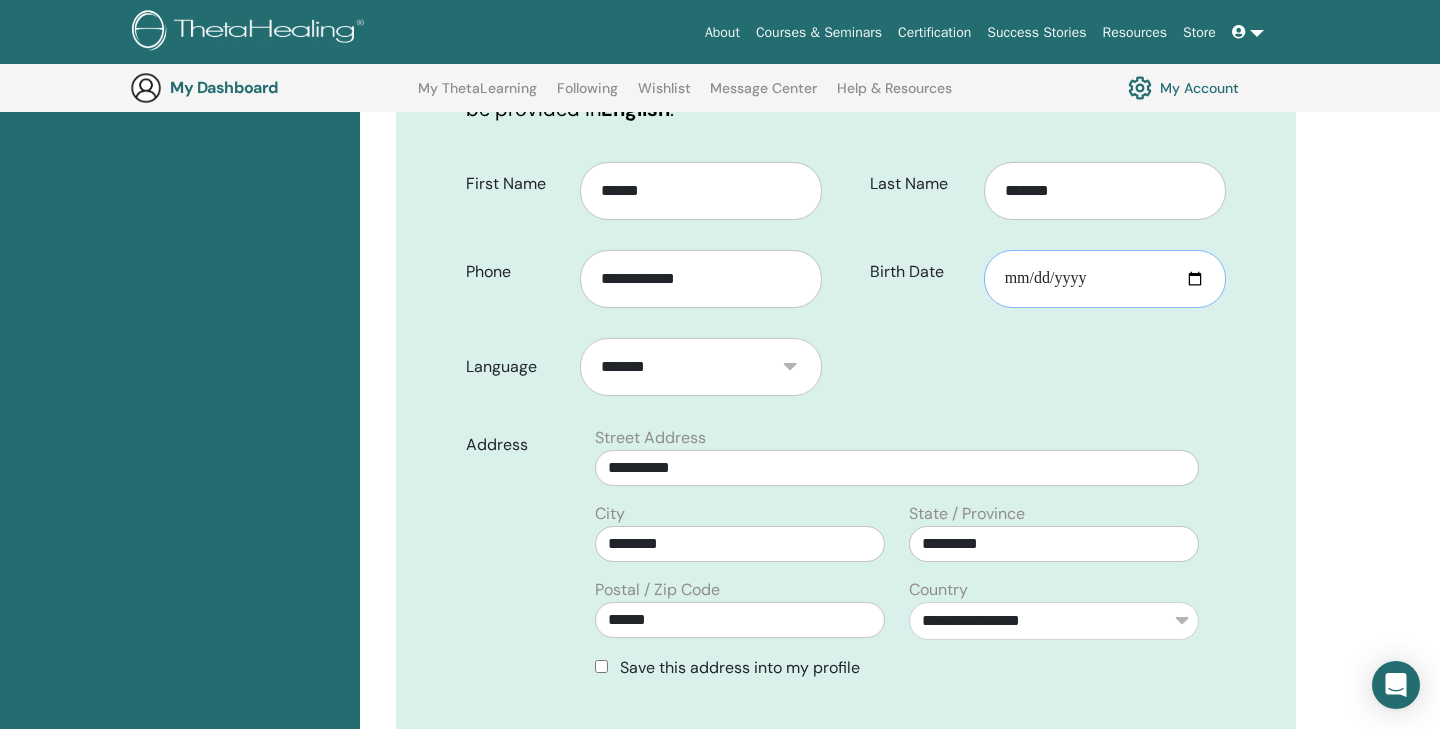 click on "Birth Date" at bounding box center (1105, 279) 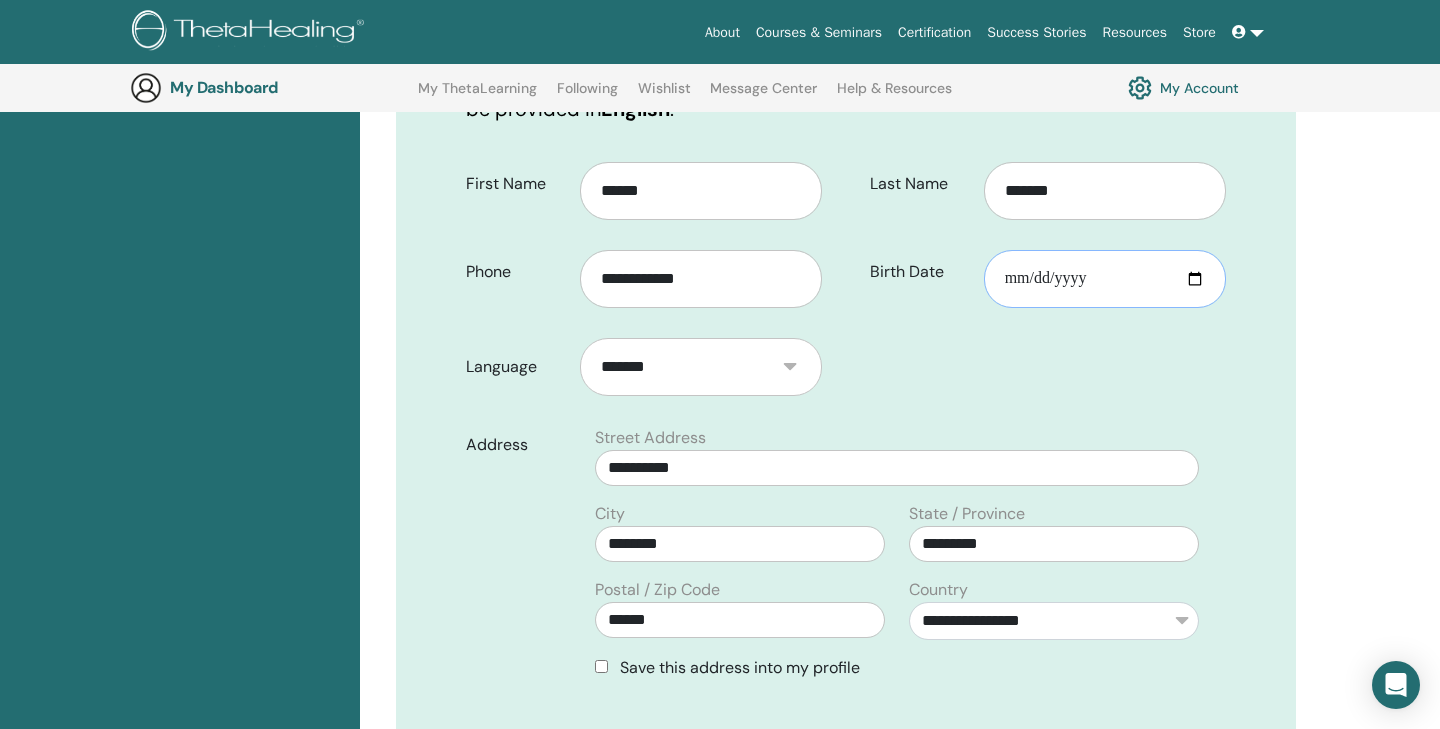 type on "**********" 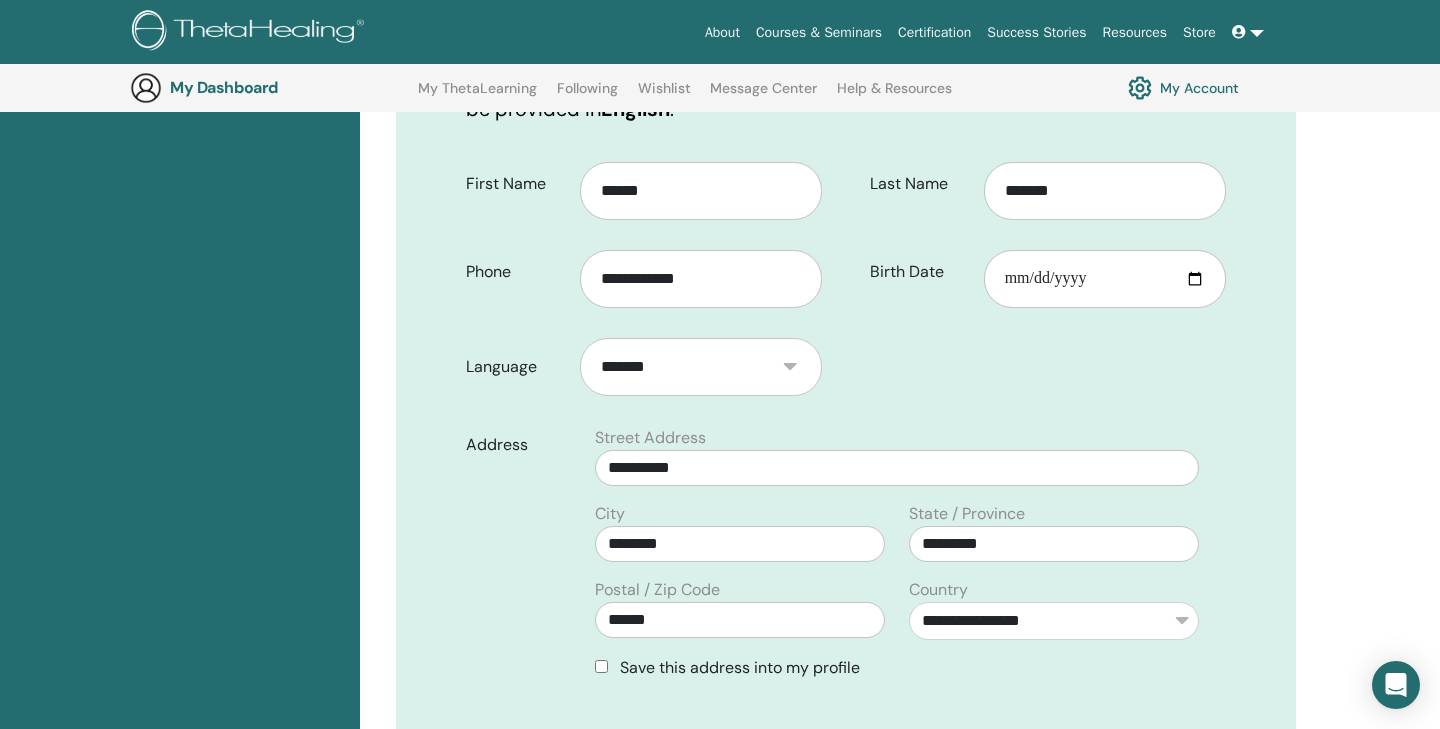click on "**********" at bounding box center (846, 582) 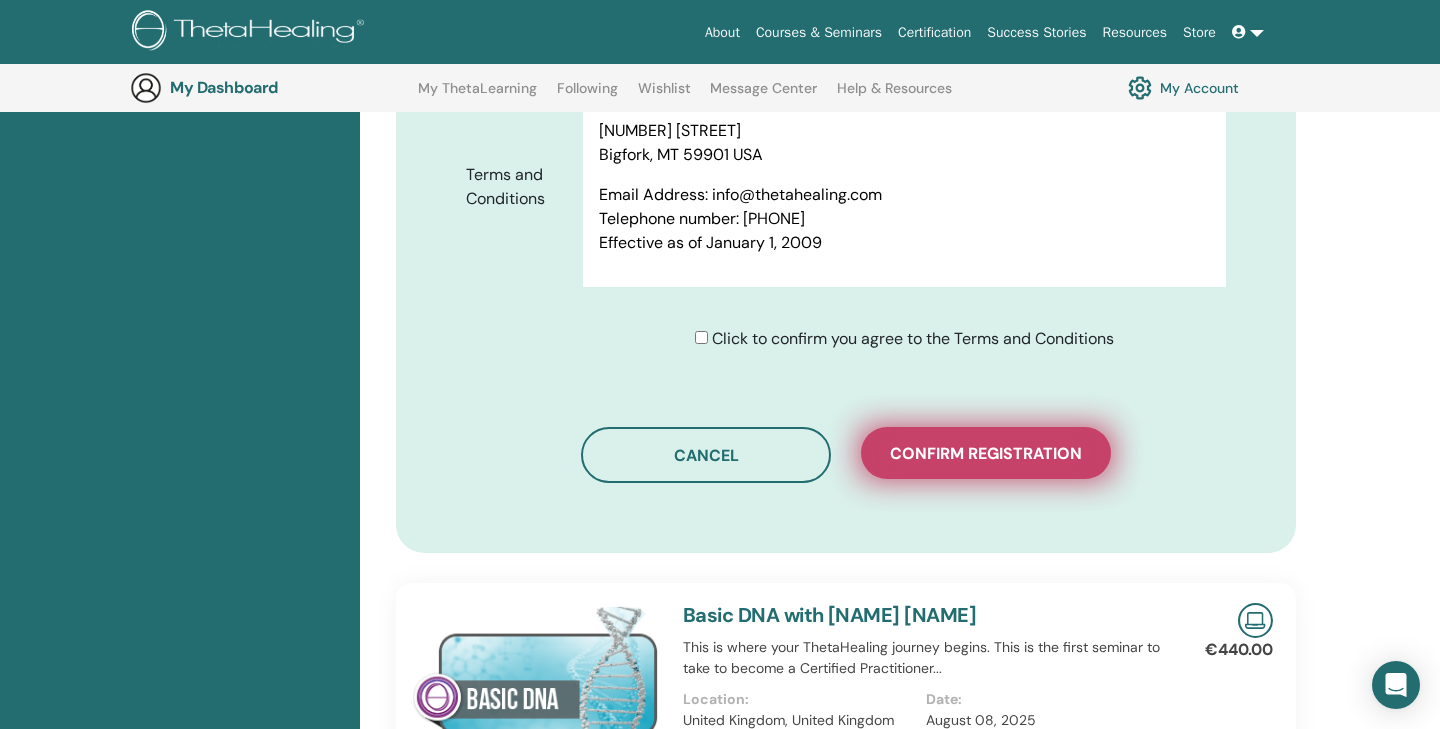scroll, scrollTop: 1193, scrollLeft: 0, axis: vertical 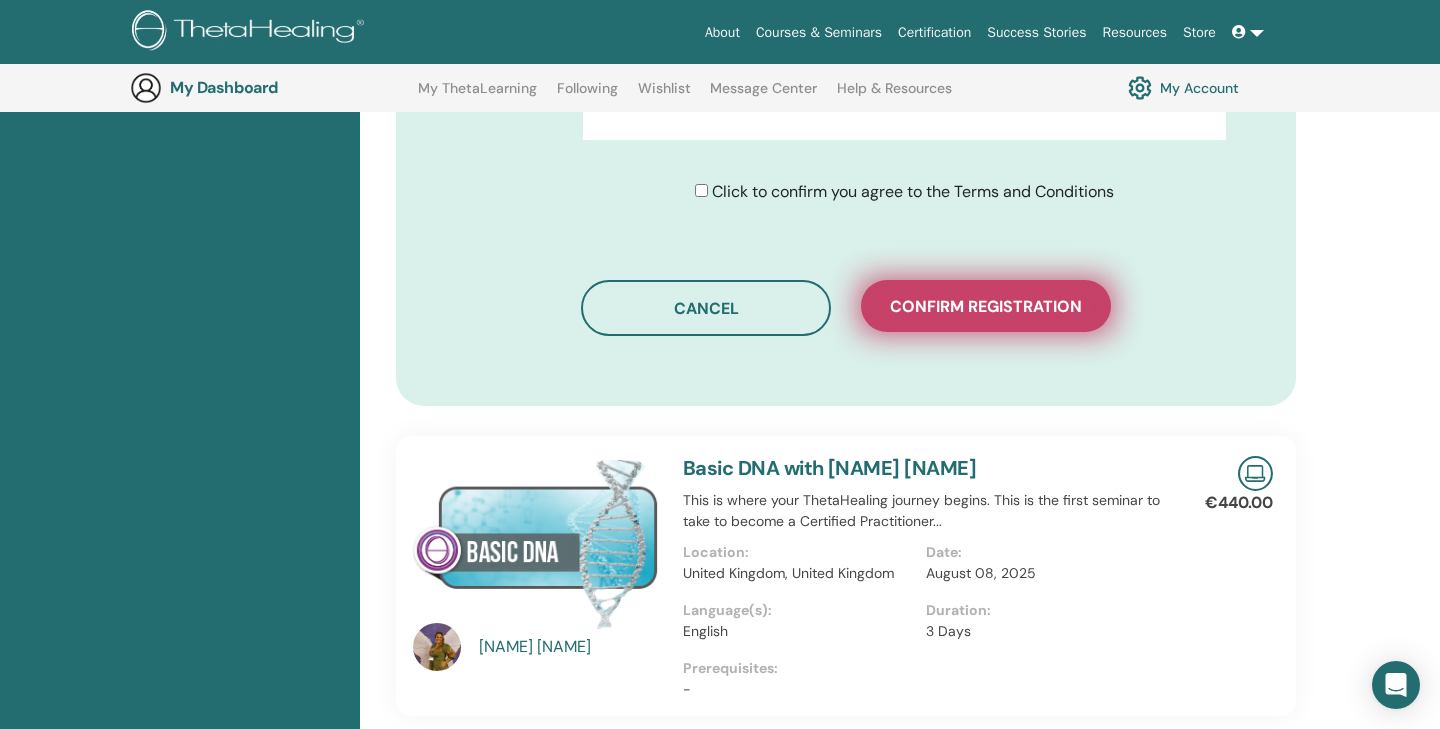 click on "Confirm registration" at bounding box center (986, 306) 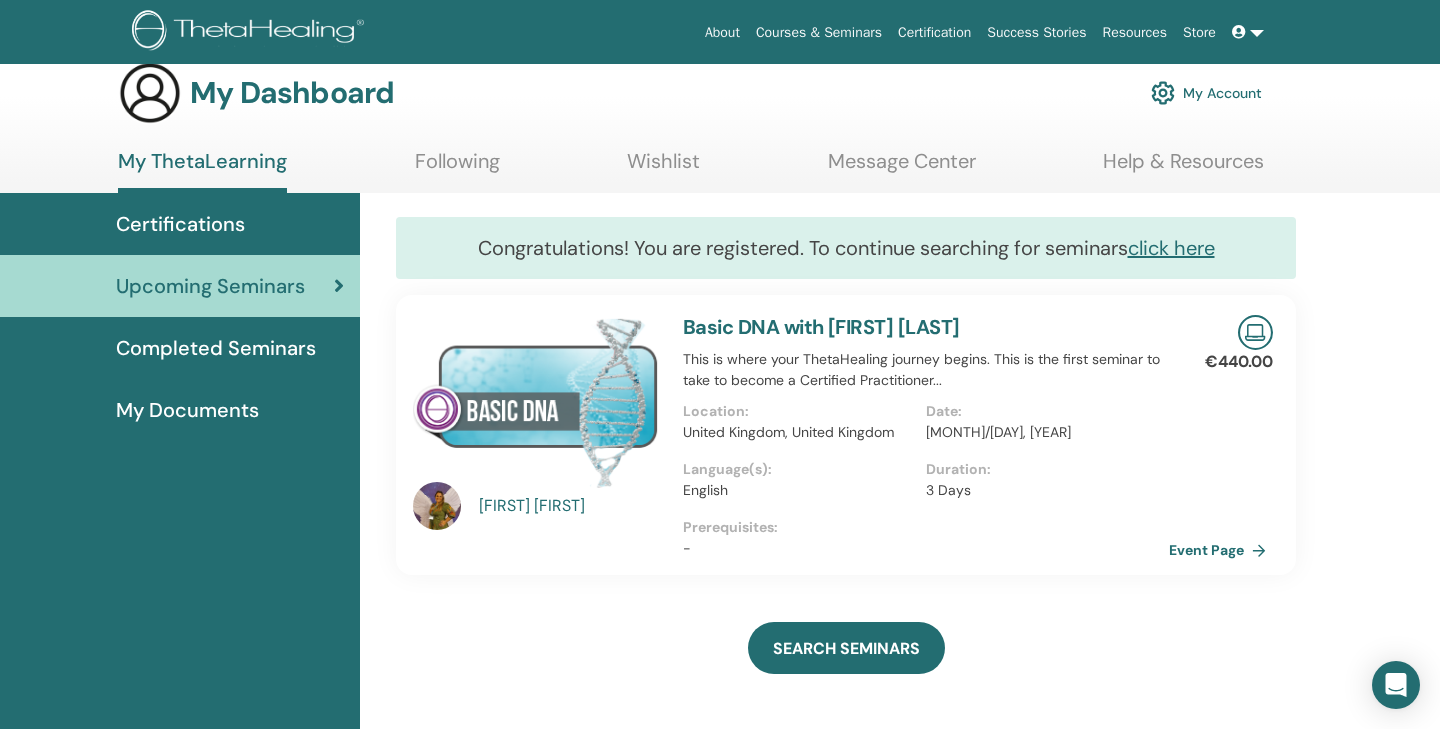 scroll, scrollTop: 30, scrollLeft: 0, axis: vertical 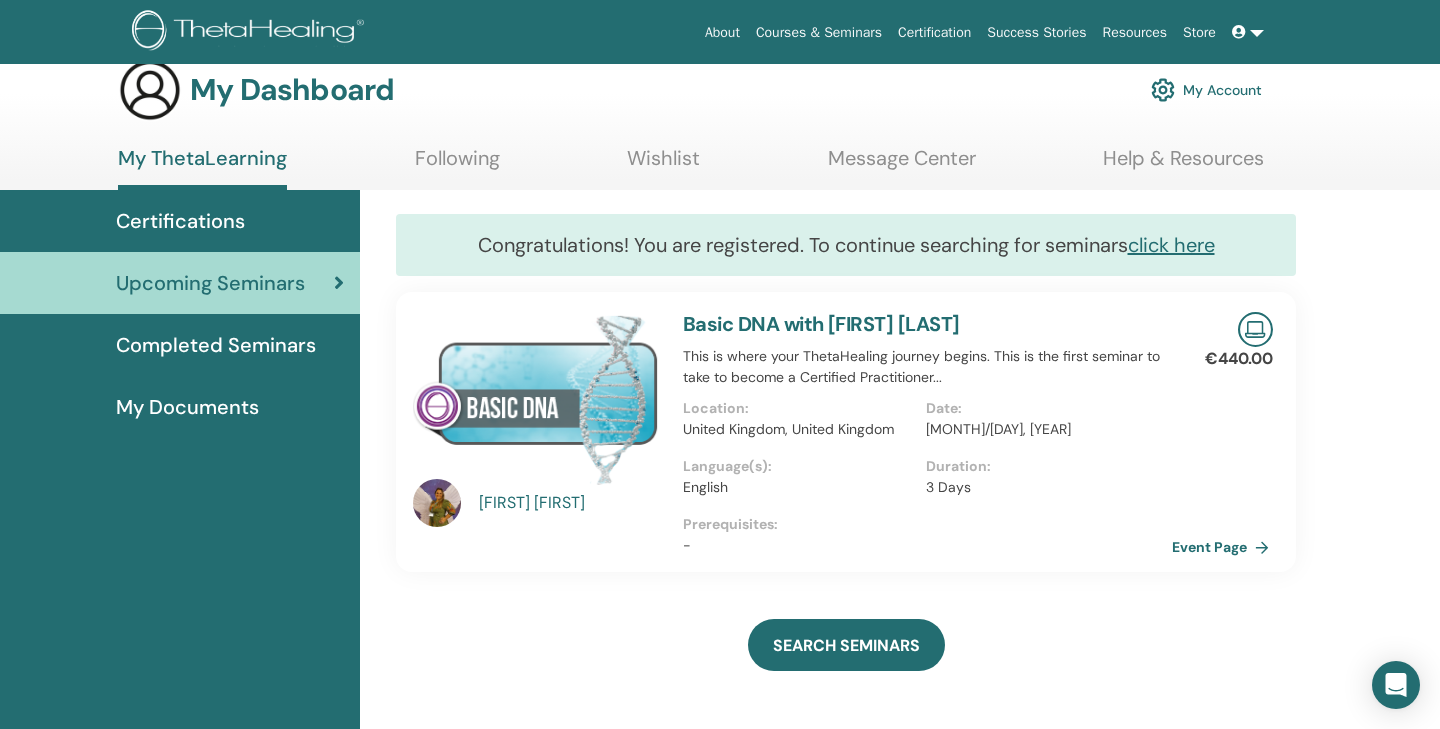 click on "Event Page" at bounding box center (1224, 547) 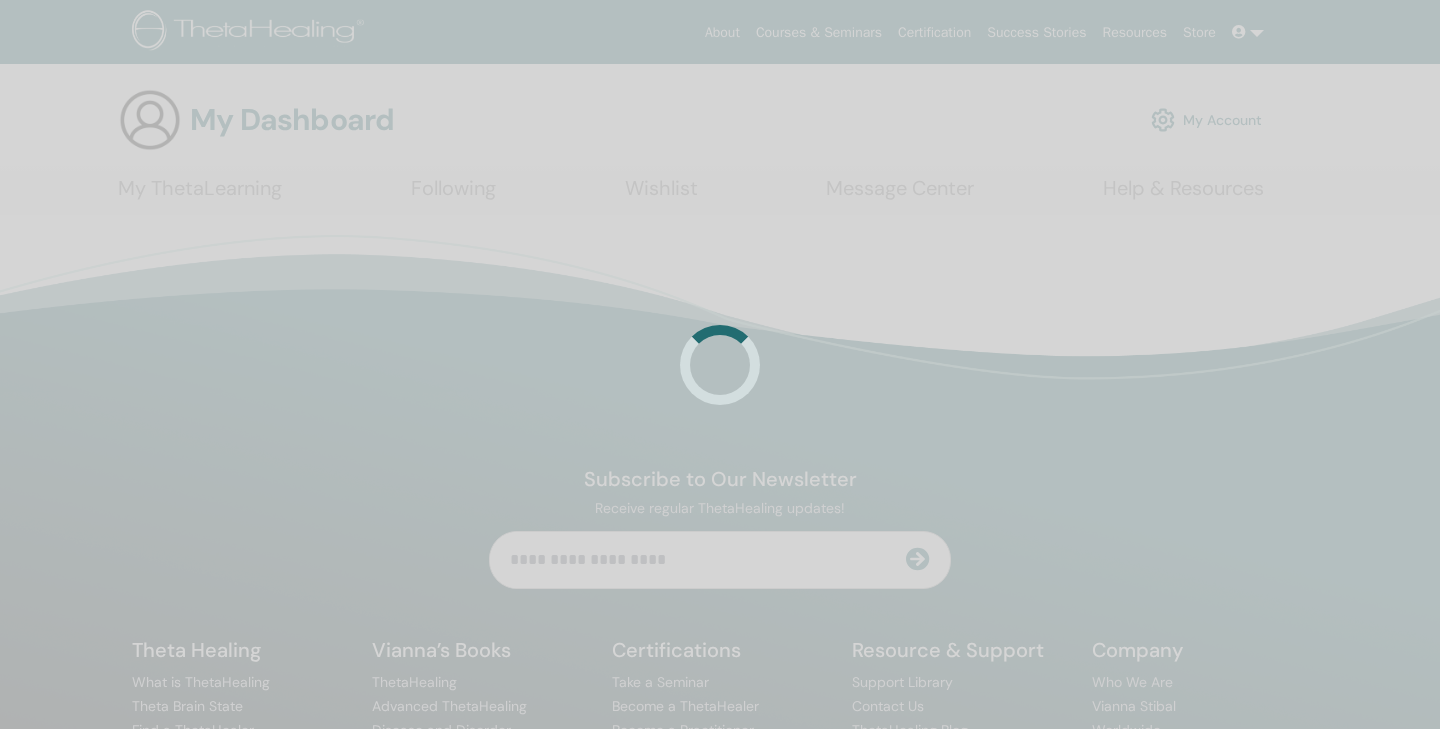 scroll, scrollTop: 0, scrollLeft: 0, axis: both 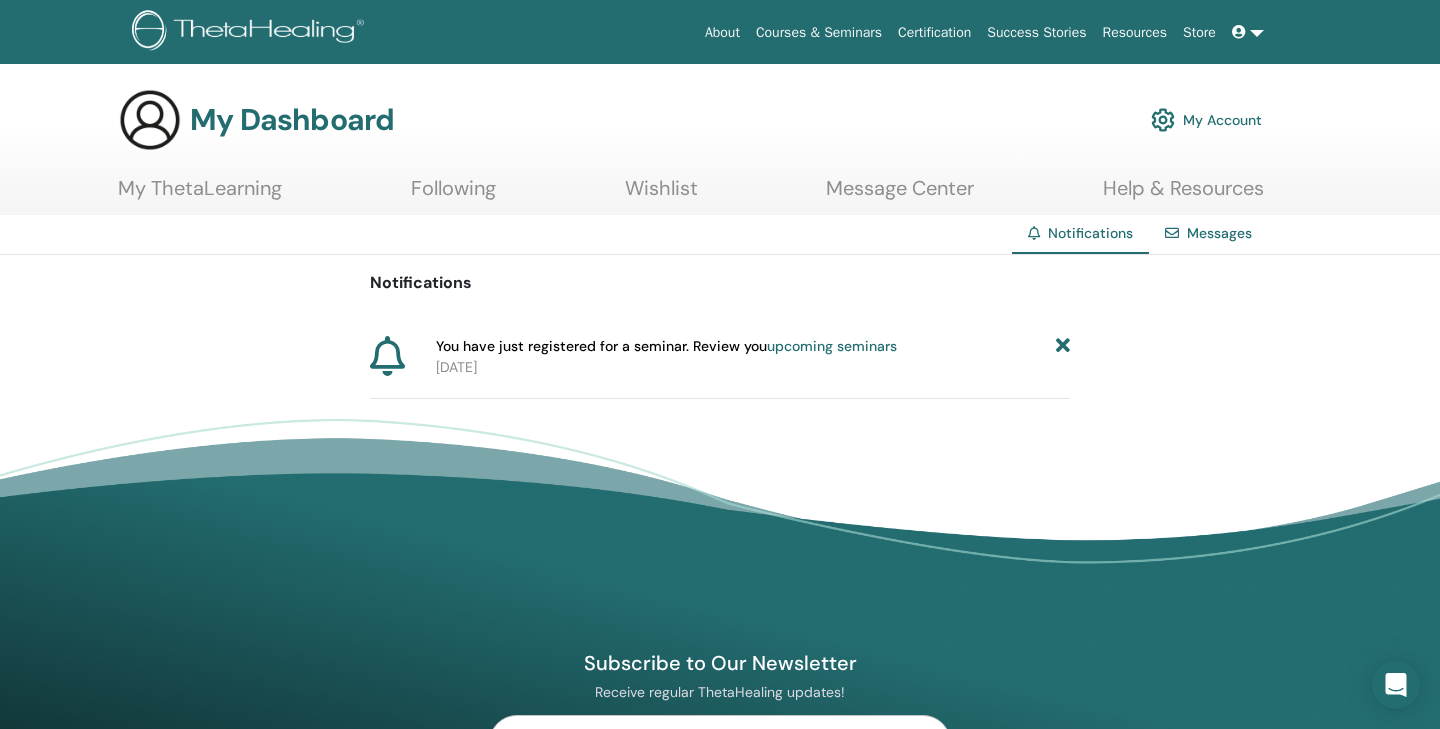 click on "upcoming seminars" at bounding box center (832, 346) 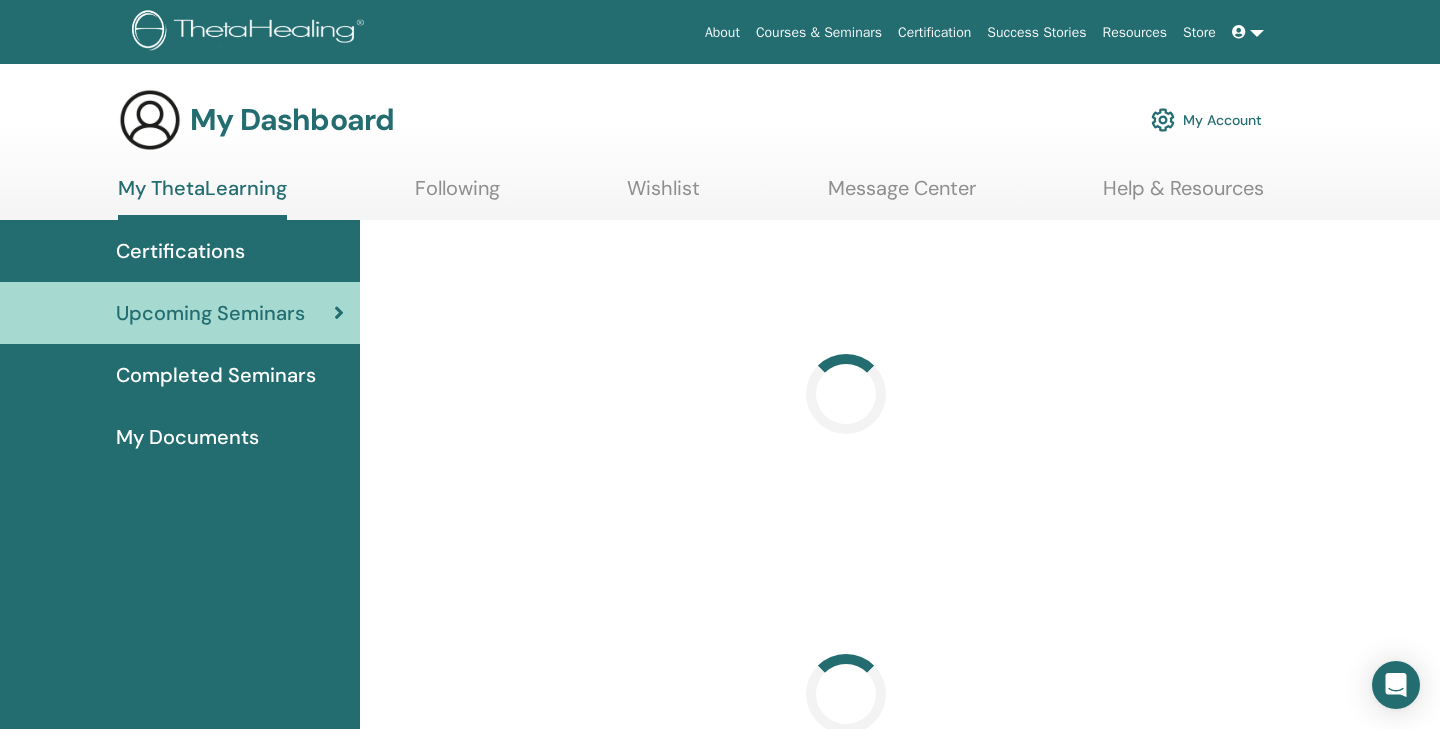 scroll, scrollTop: 0, scrollLeft: 0, axis: both 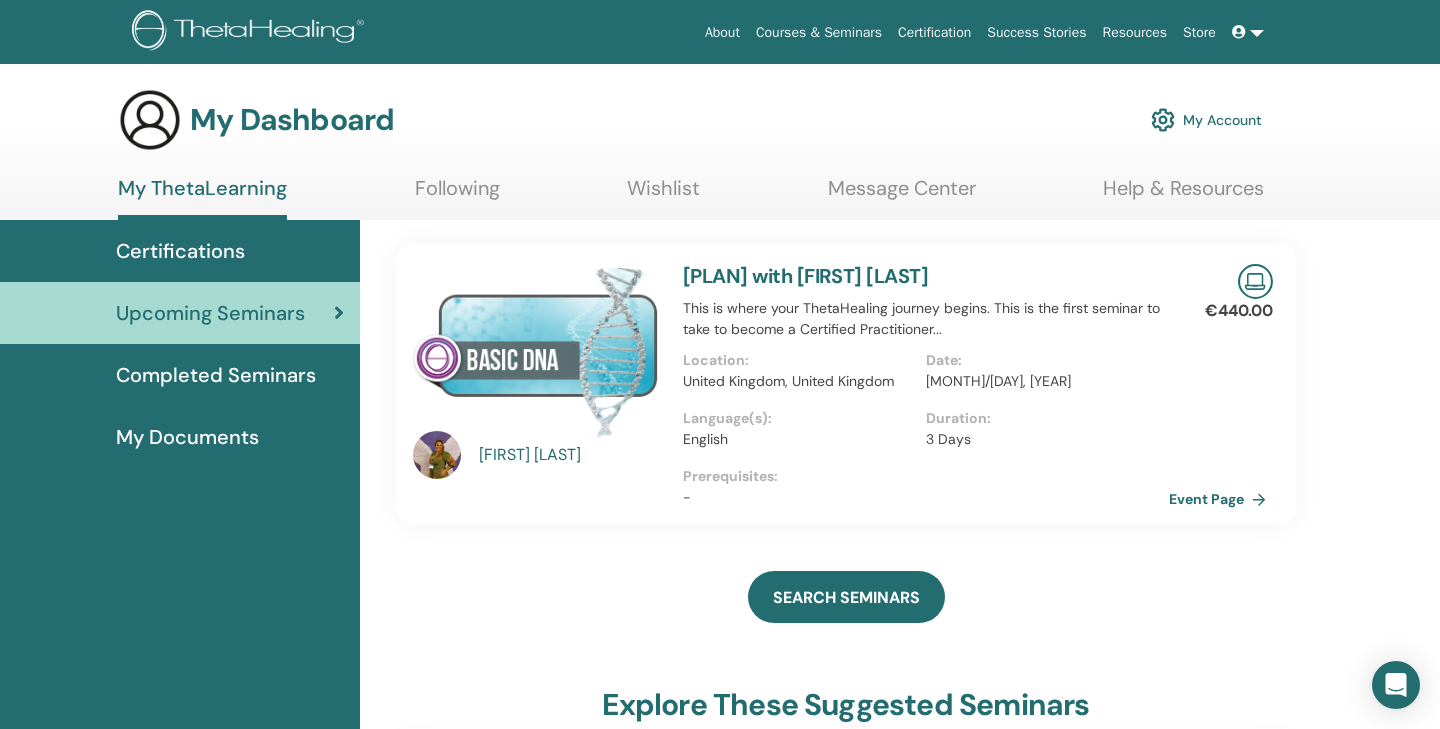 click at bounding box center (251, 32) 